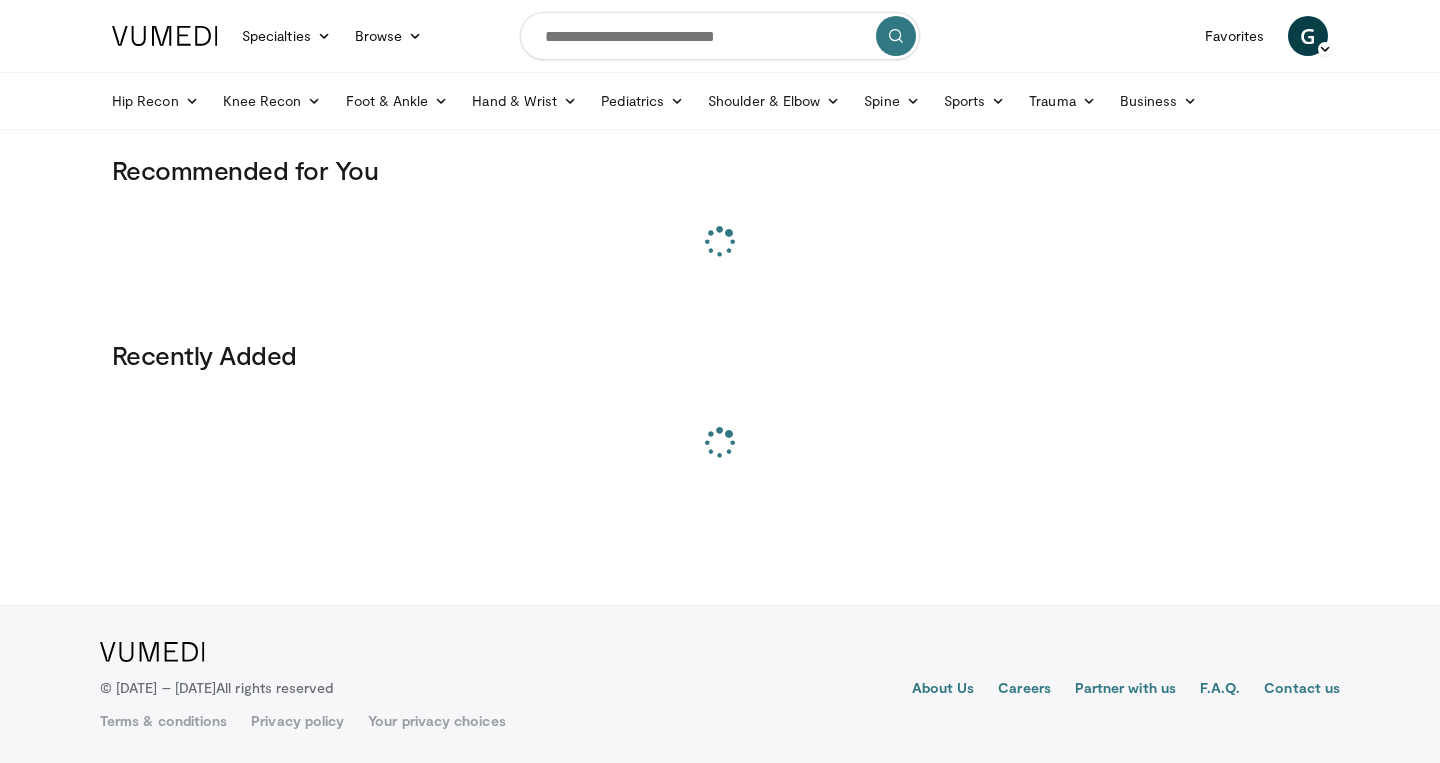 scroll, scrollTop: 0, scrollLeft: 0, axis: both 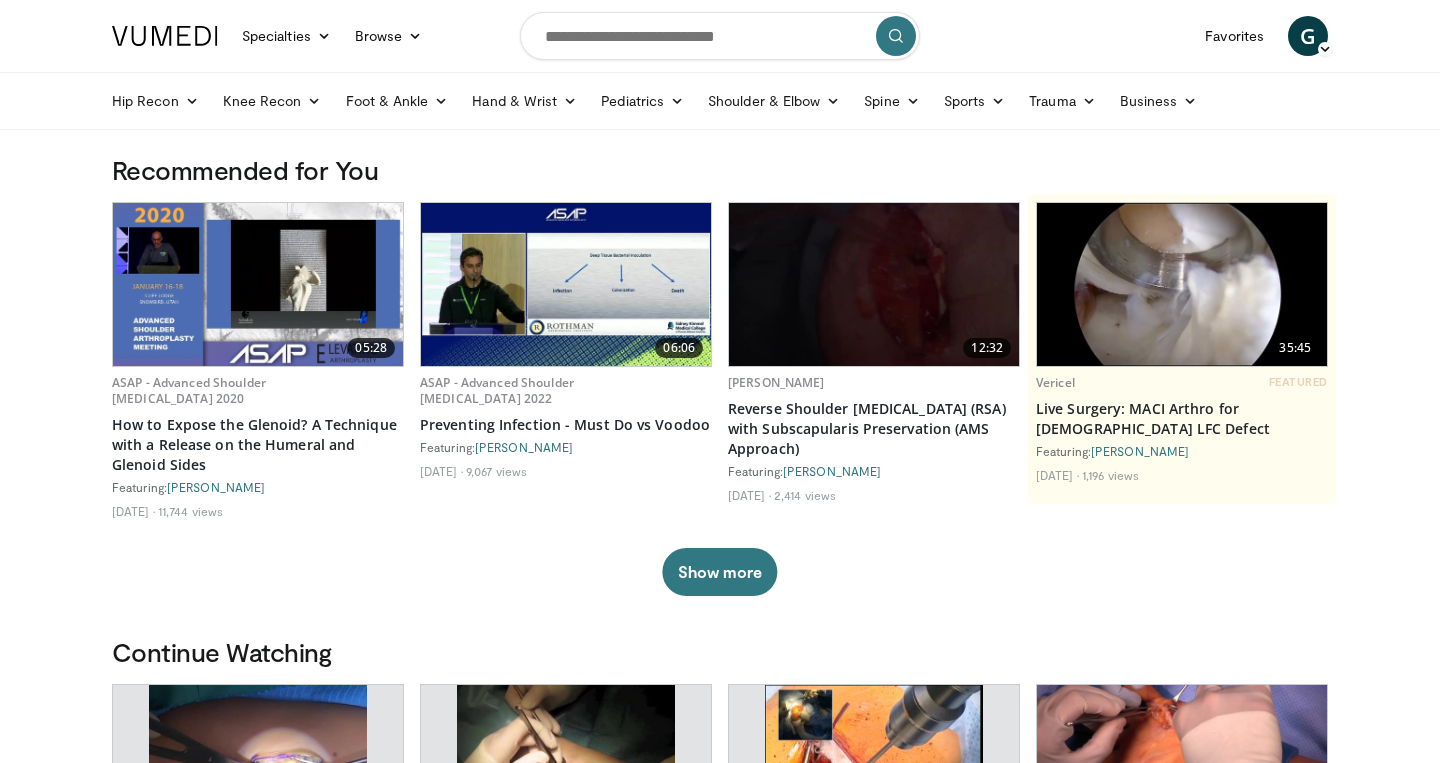 click at bounding box center [720, 36] 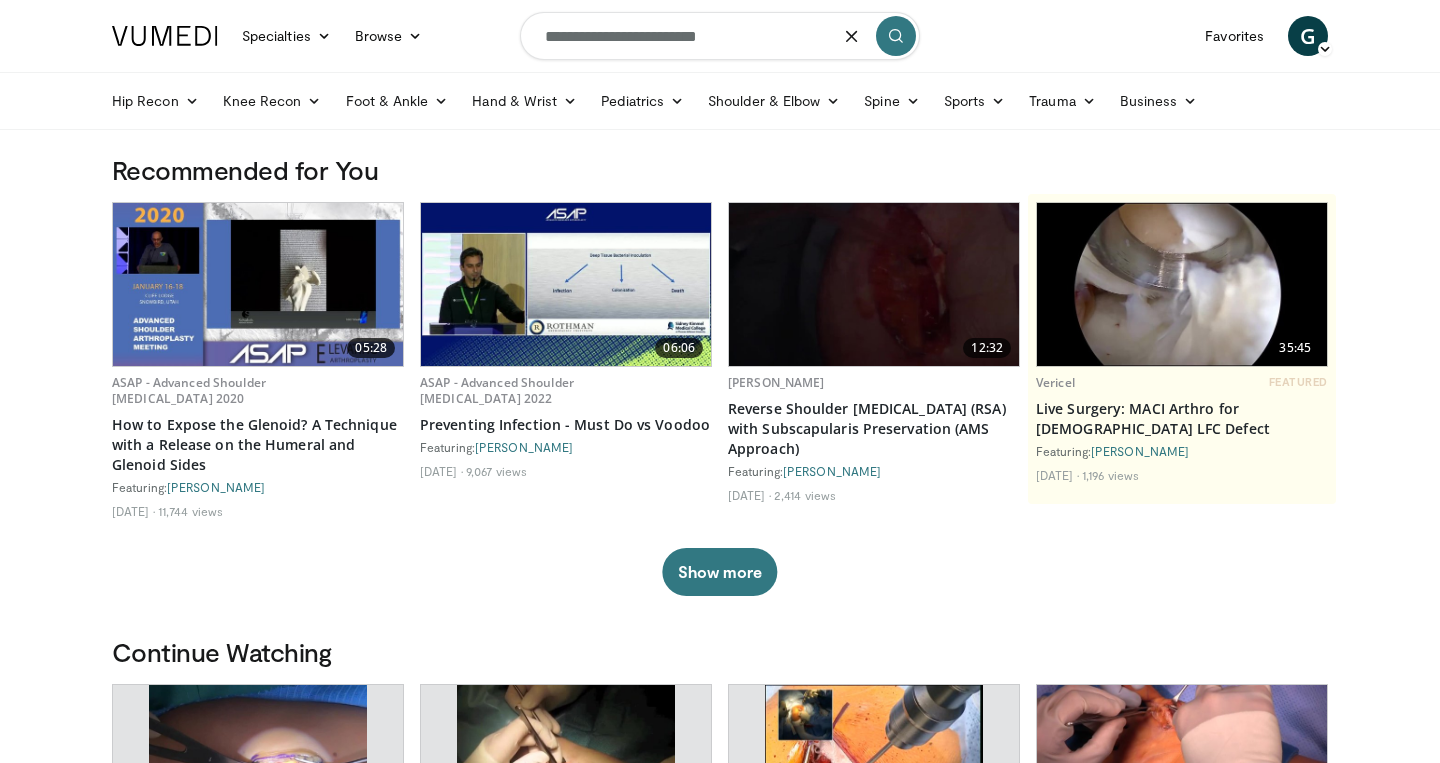 type on "**********" 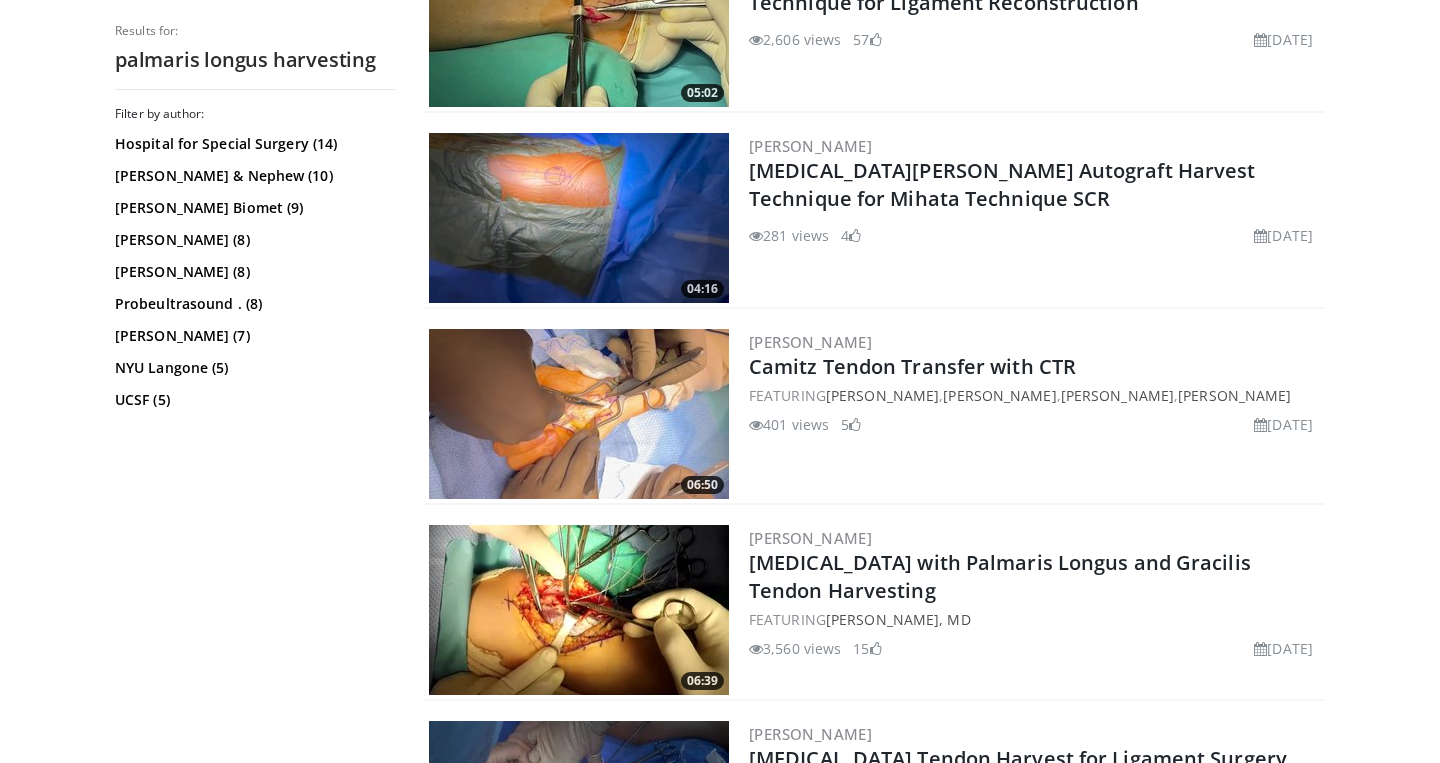 scroll, scrollTop: 0, scrollLeft: 0, axis: both 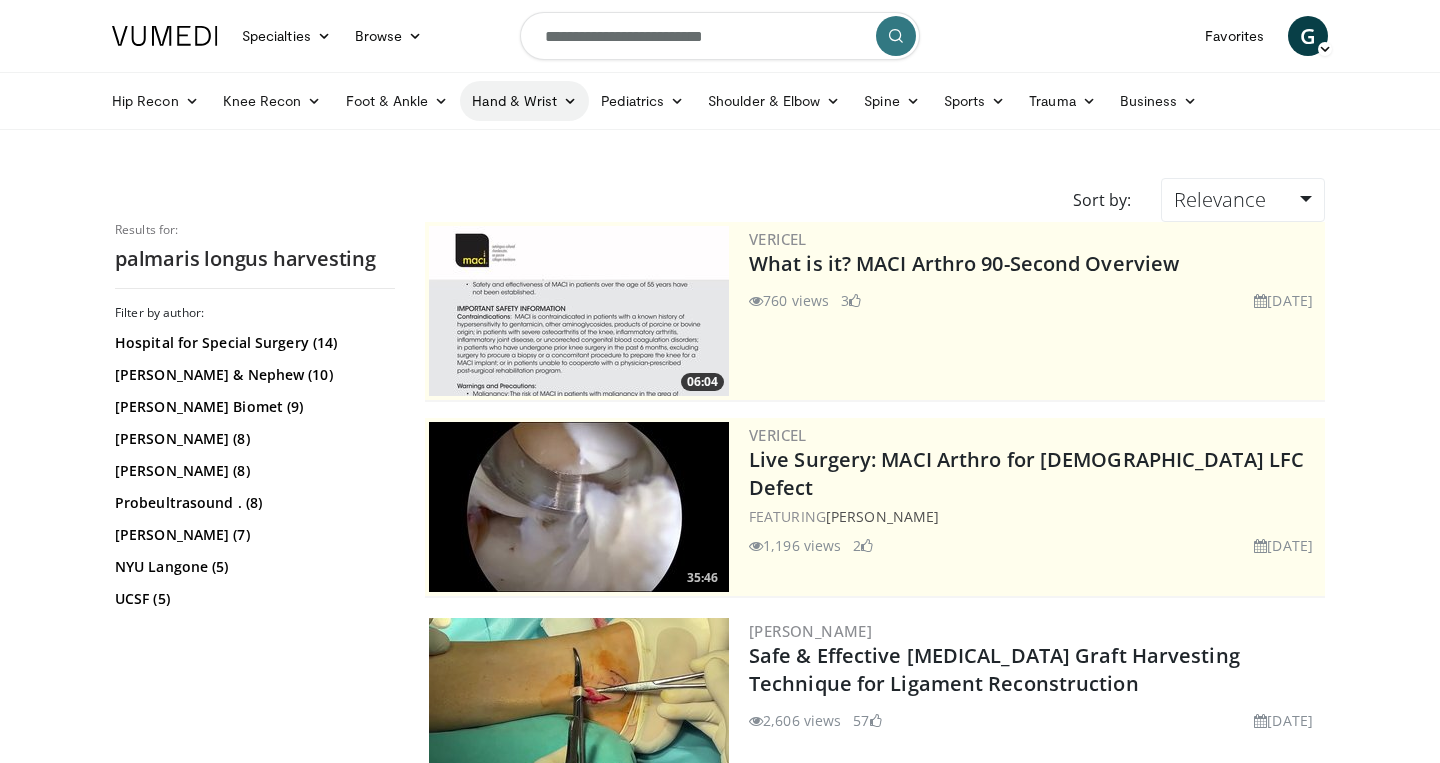 click on "Hand & Wrist" at bounding box center (524, 101) 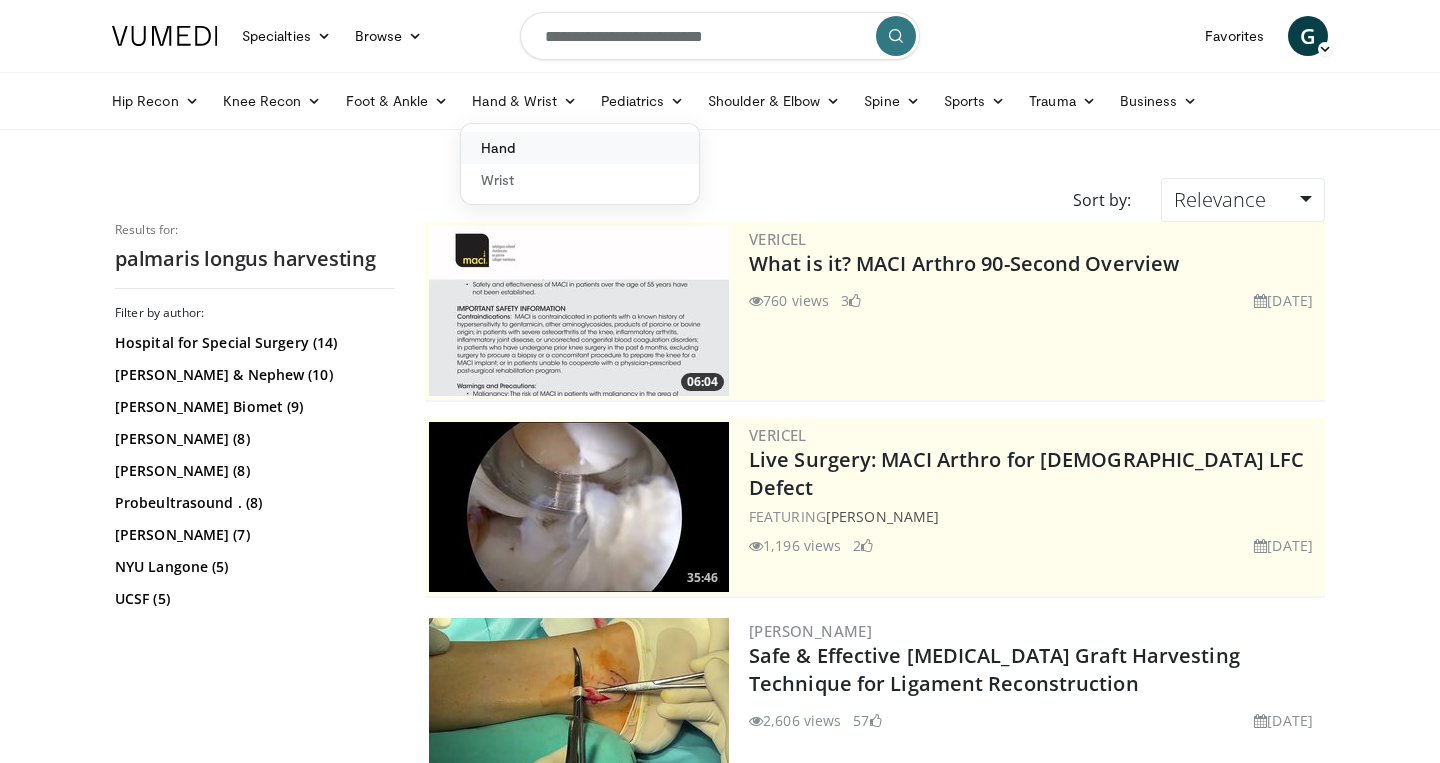 click on "Hand" at bounding box center (580, 148) 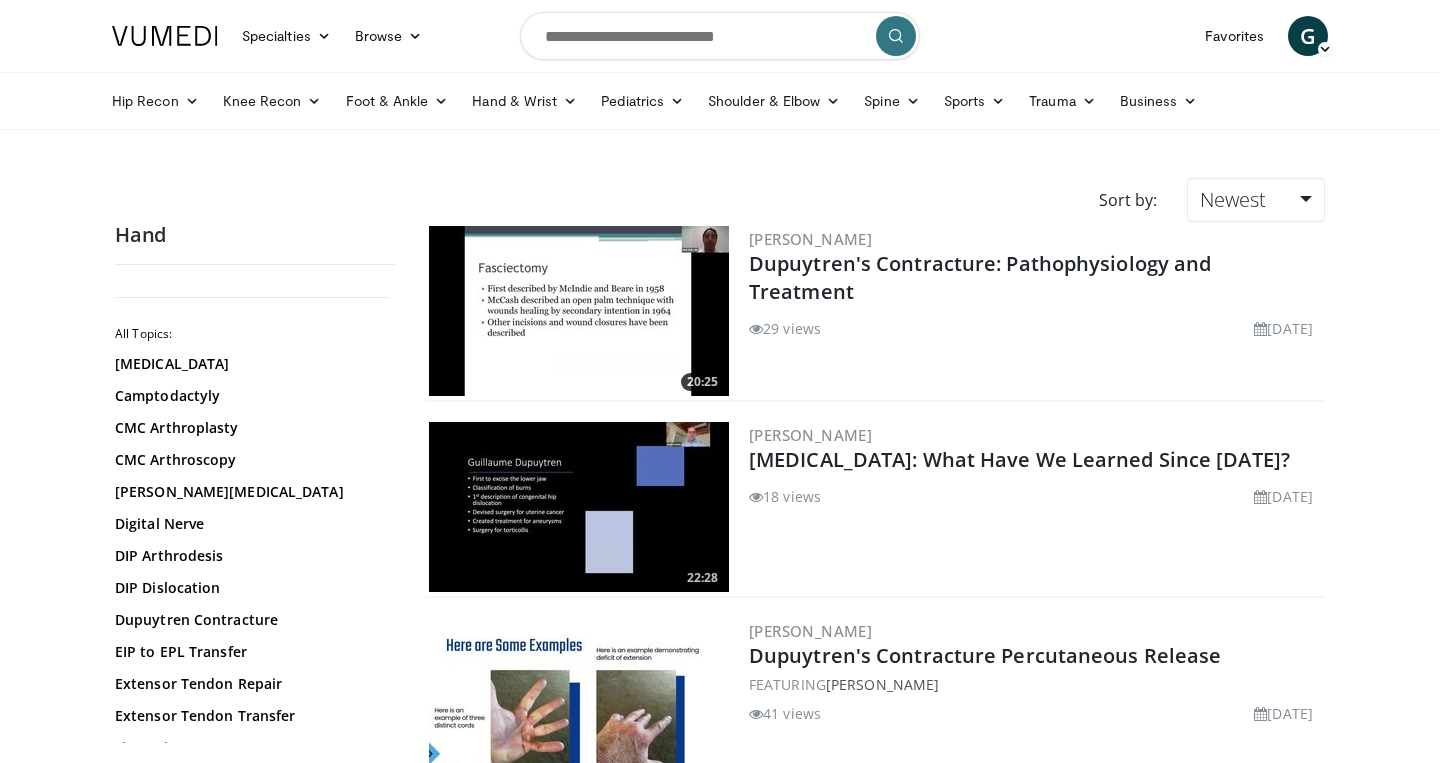 scroll, scrollTop: 0, scrollLeft: 0, axis: both 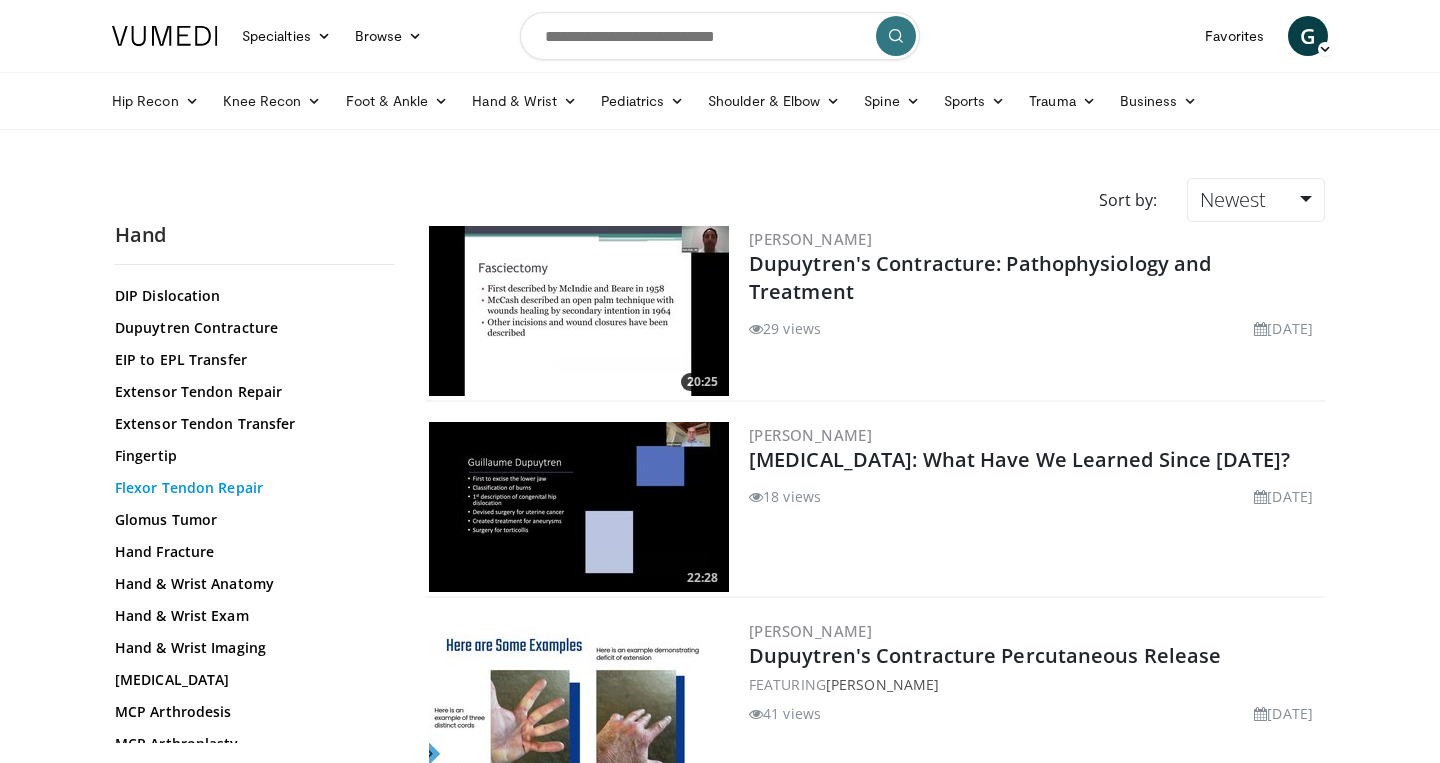 click on "Flexor Tendon Repair" at bounding box center (250, 488) 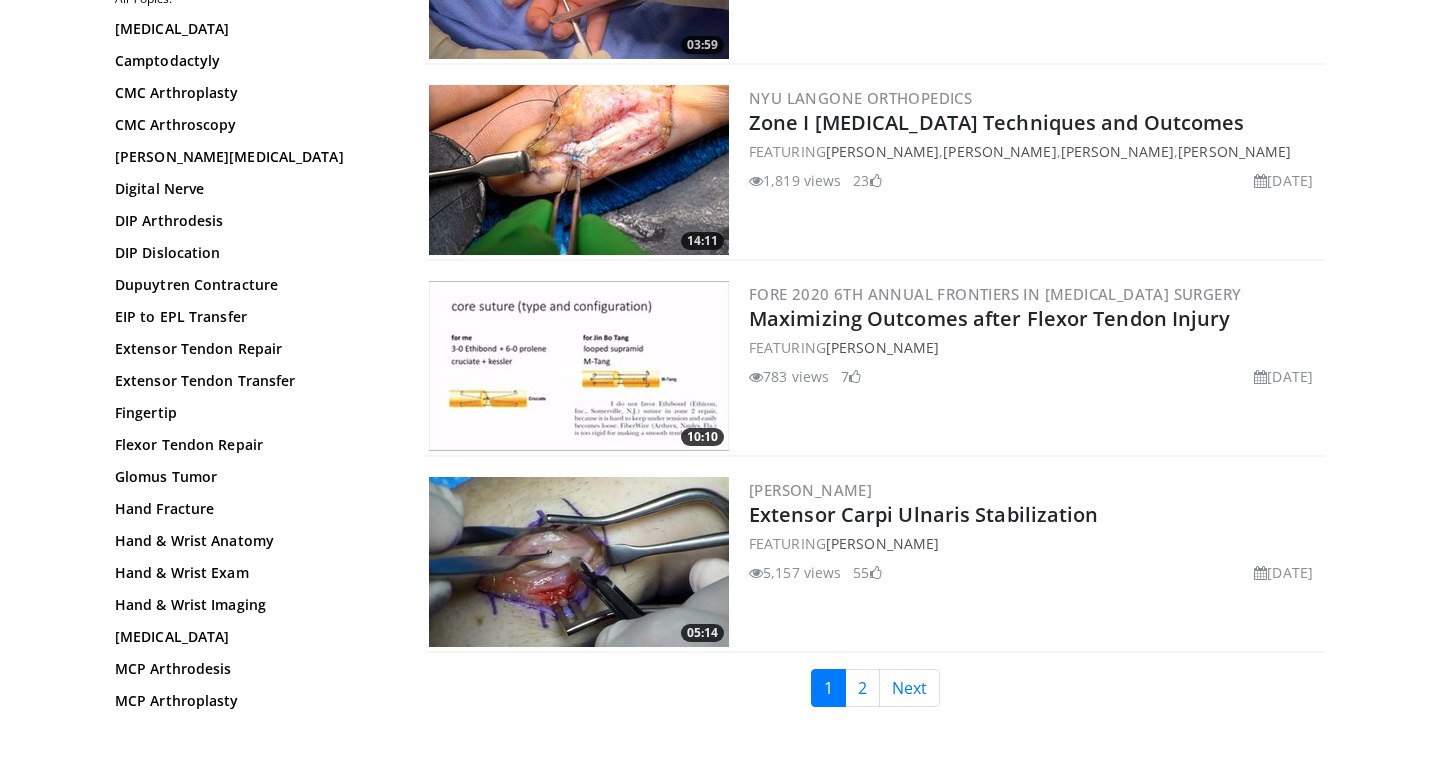 scroll, scrollTop: 4611, scrollLeft: 0, axis: vertical 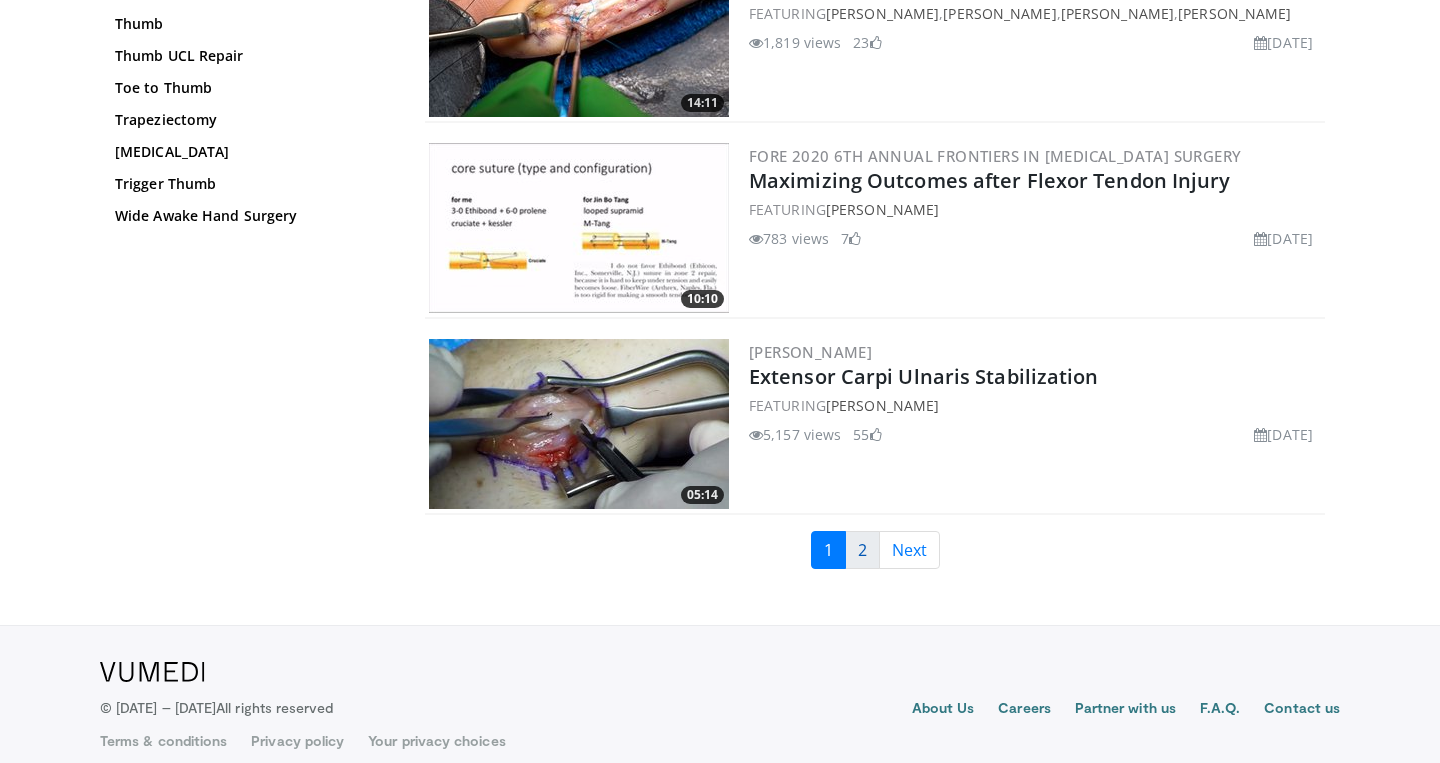 click on "2" at bounding box center [862, 550] 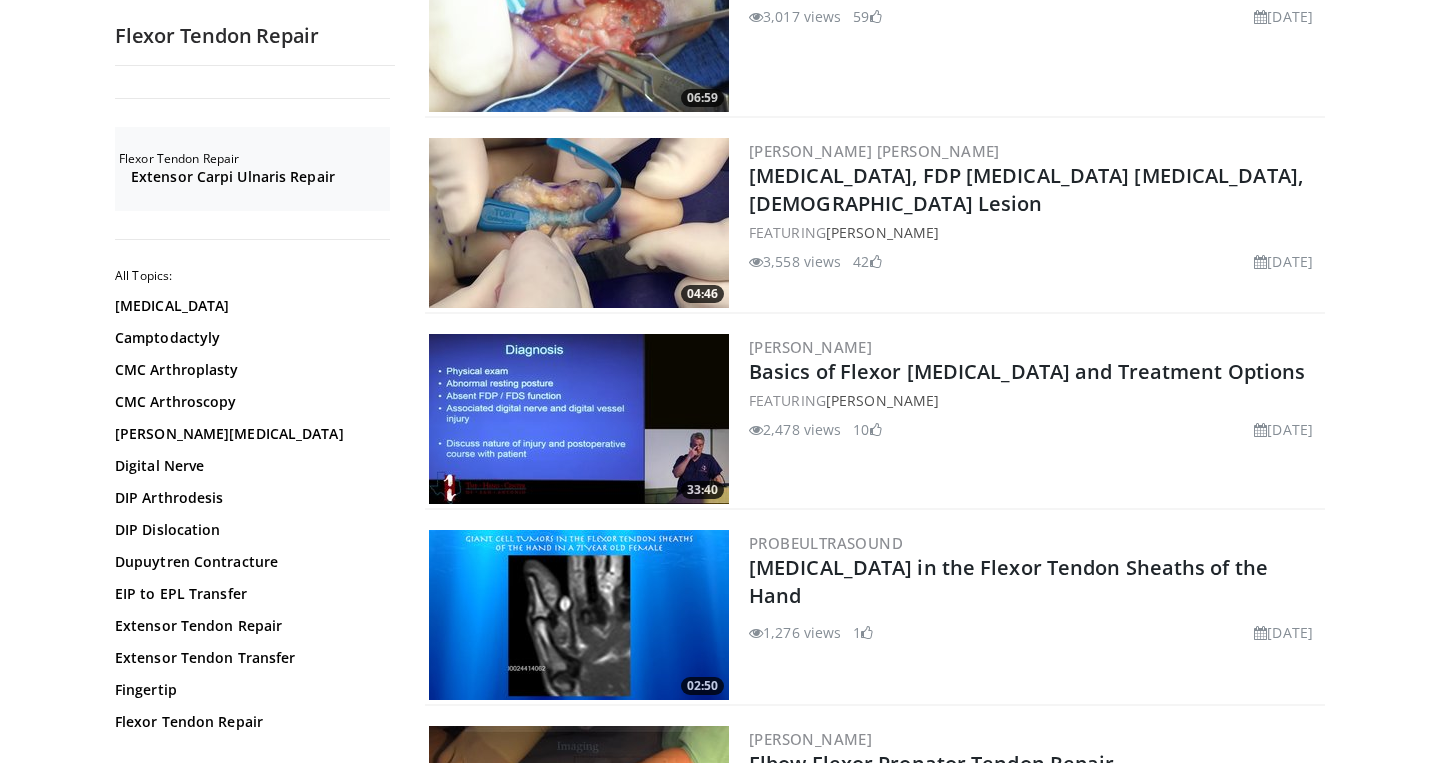 scroll, scrollTop: 675, scrollLeft: 0, axis: vertical 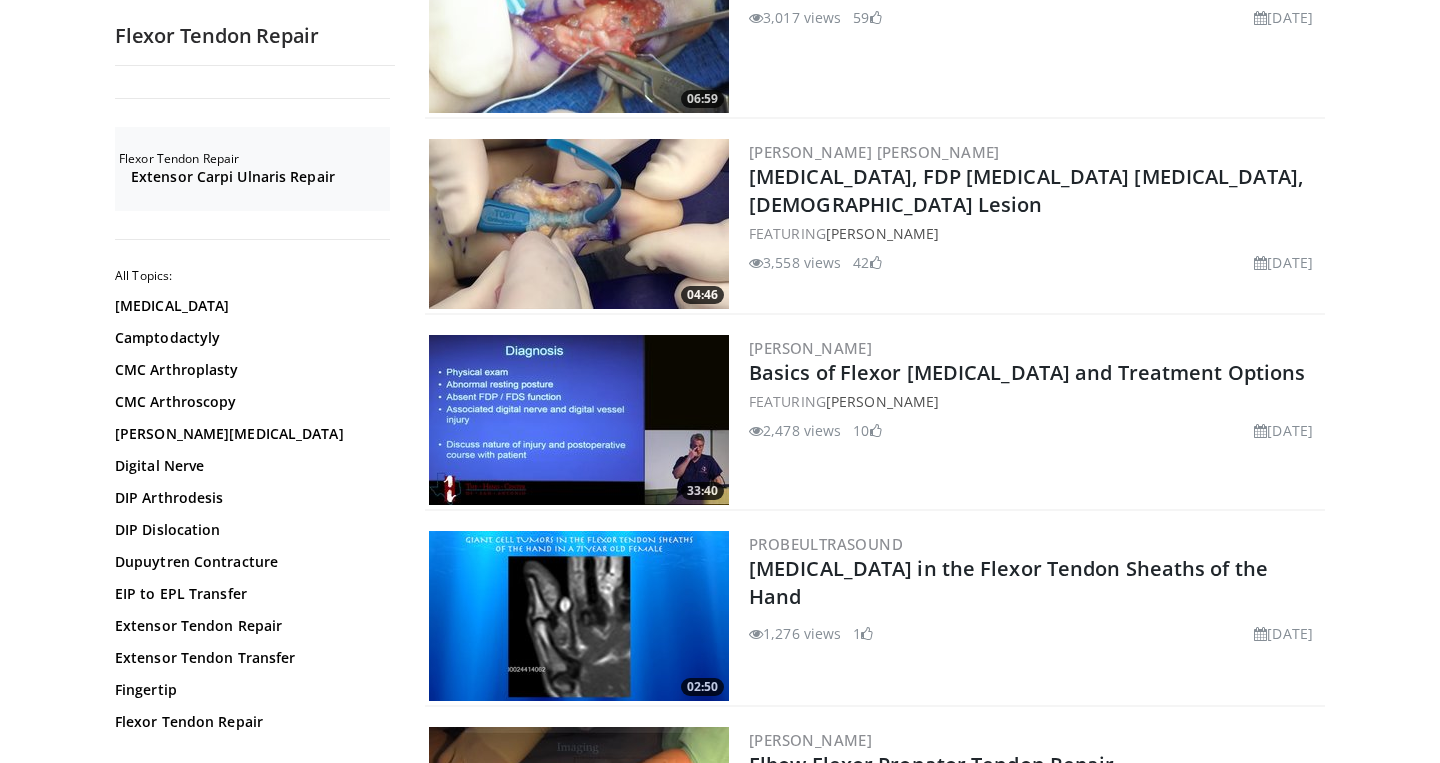click at bounding box center [579, 224] 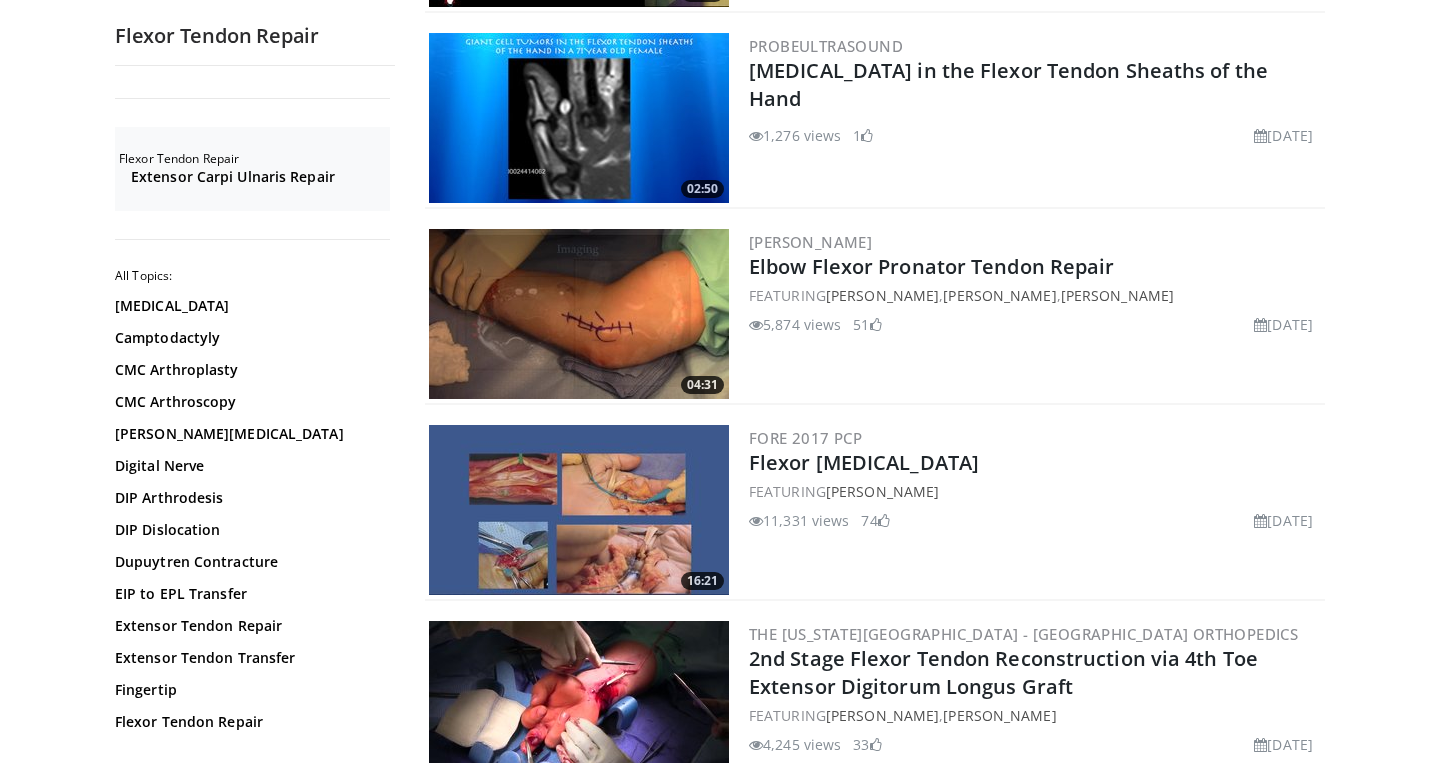scroll, scrollTop: 1233, scrollLeft: 0, axis: vertical 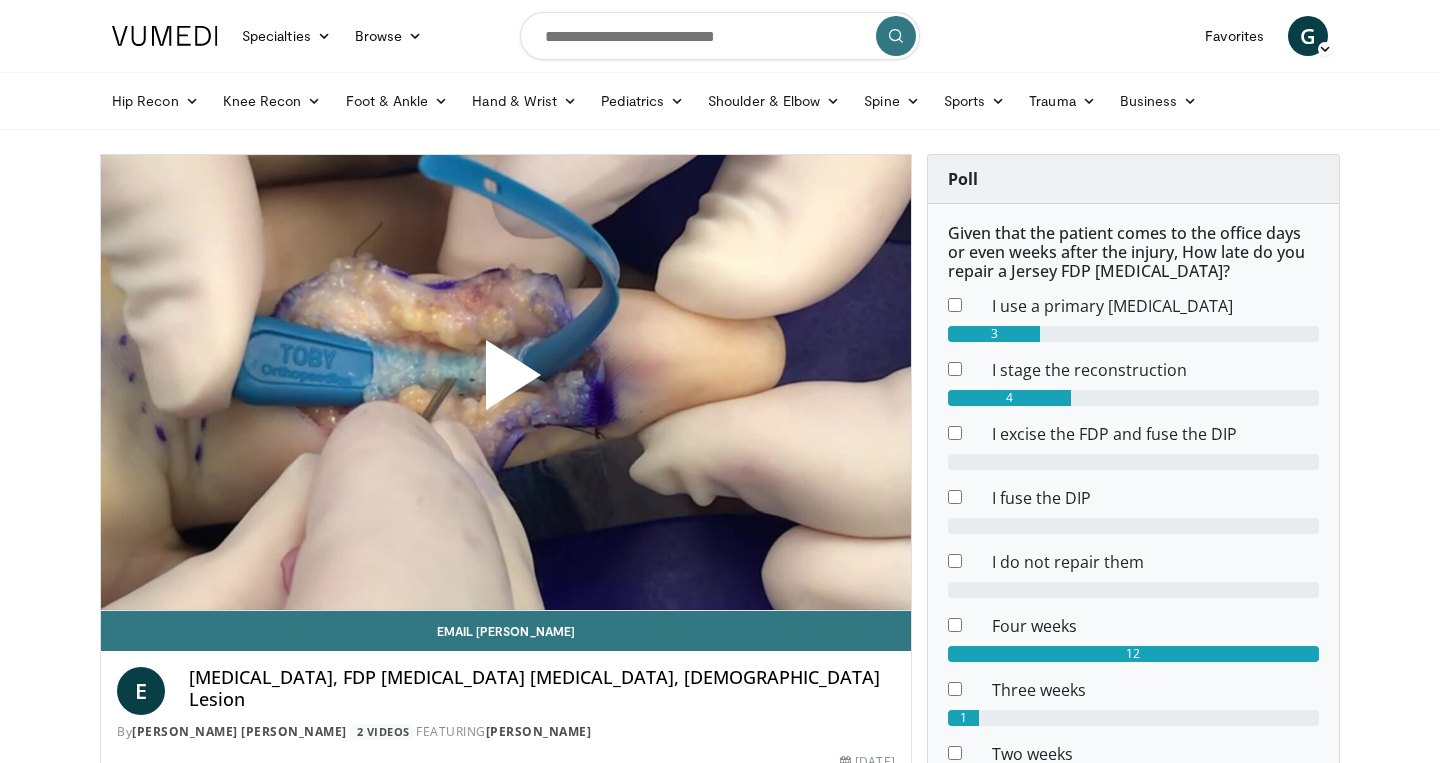 click at bounding box center (506, 383) 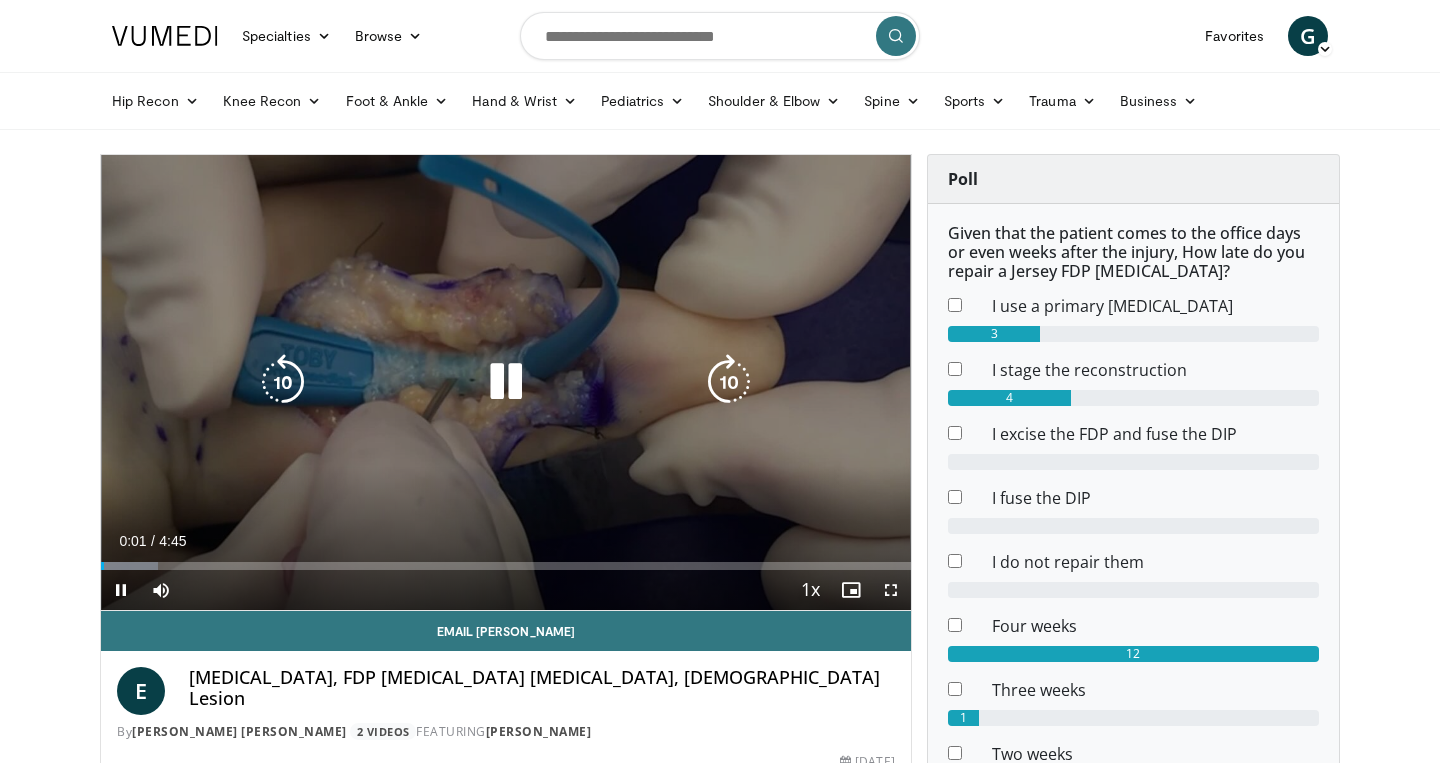 click at bounding box center [729, 382] 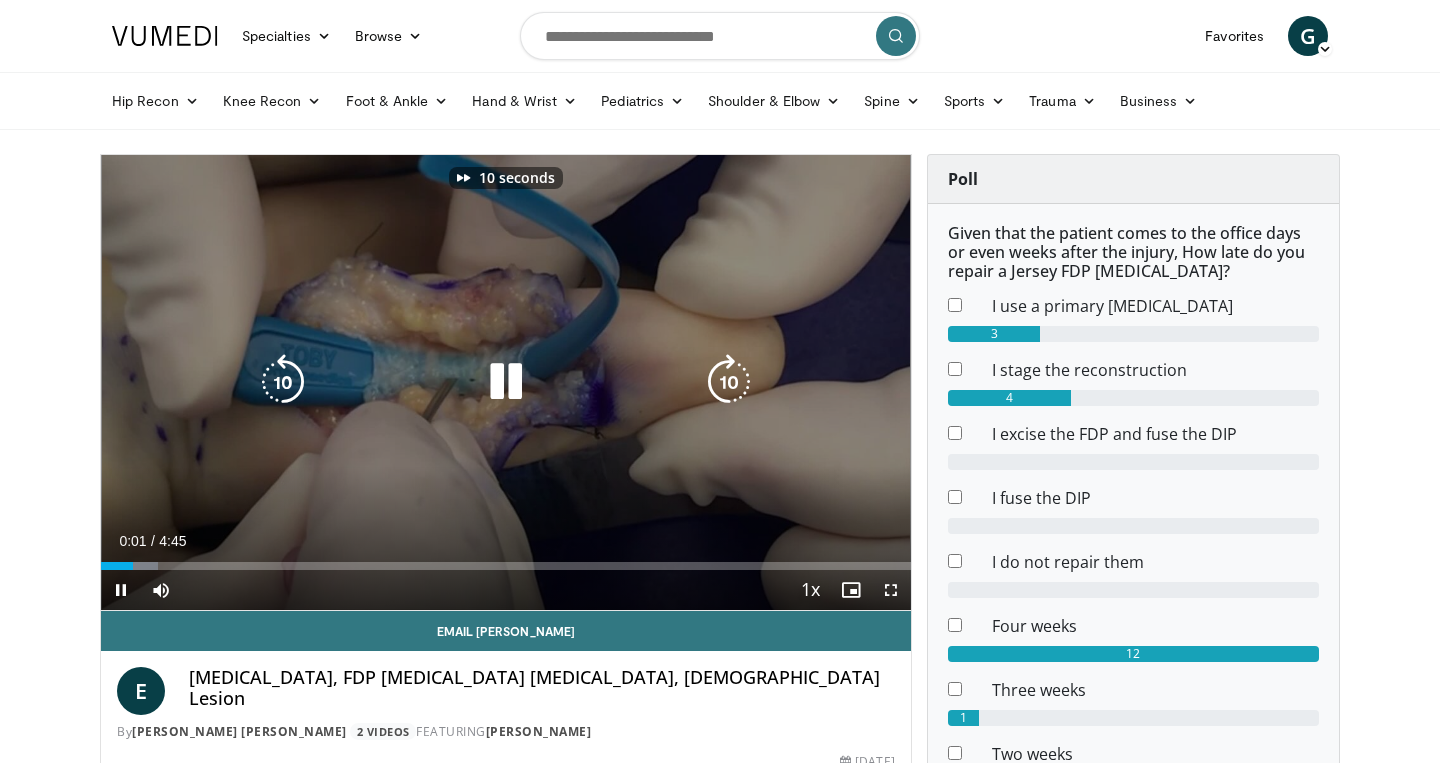click at bounding box center [729, 382] 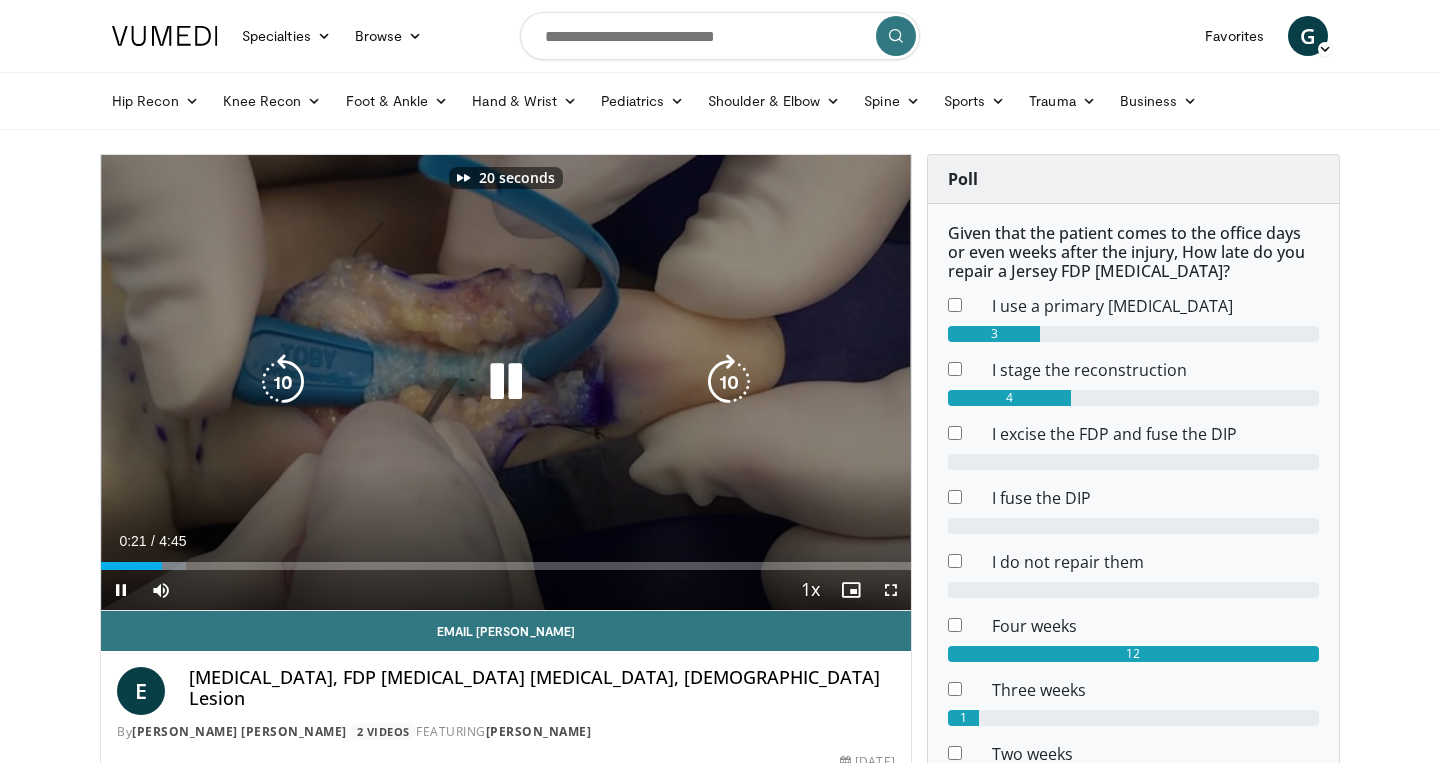 click at bounding box center [729, 382] 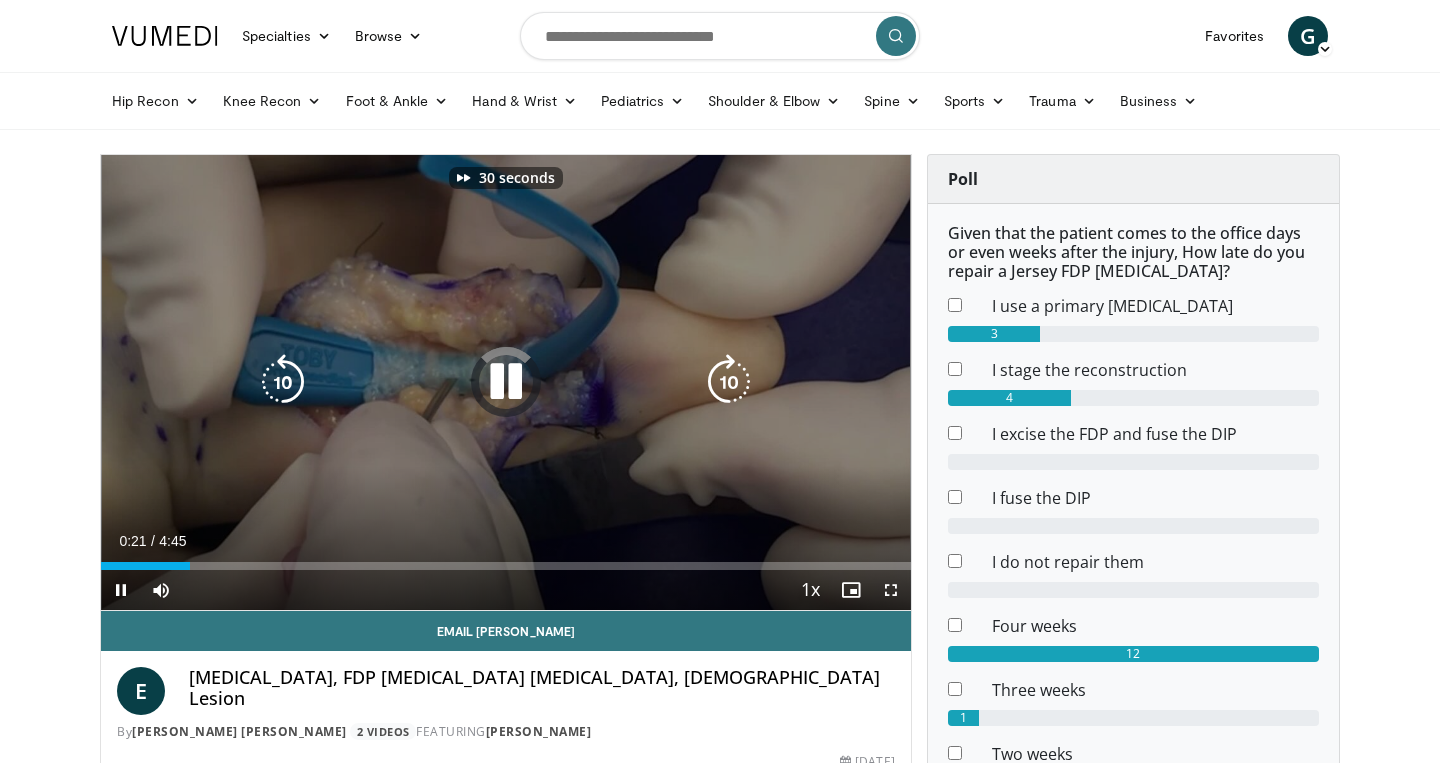 click at bounding box center [729, 382] 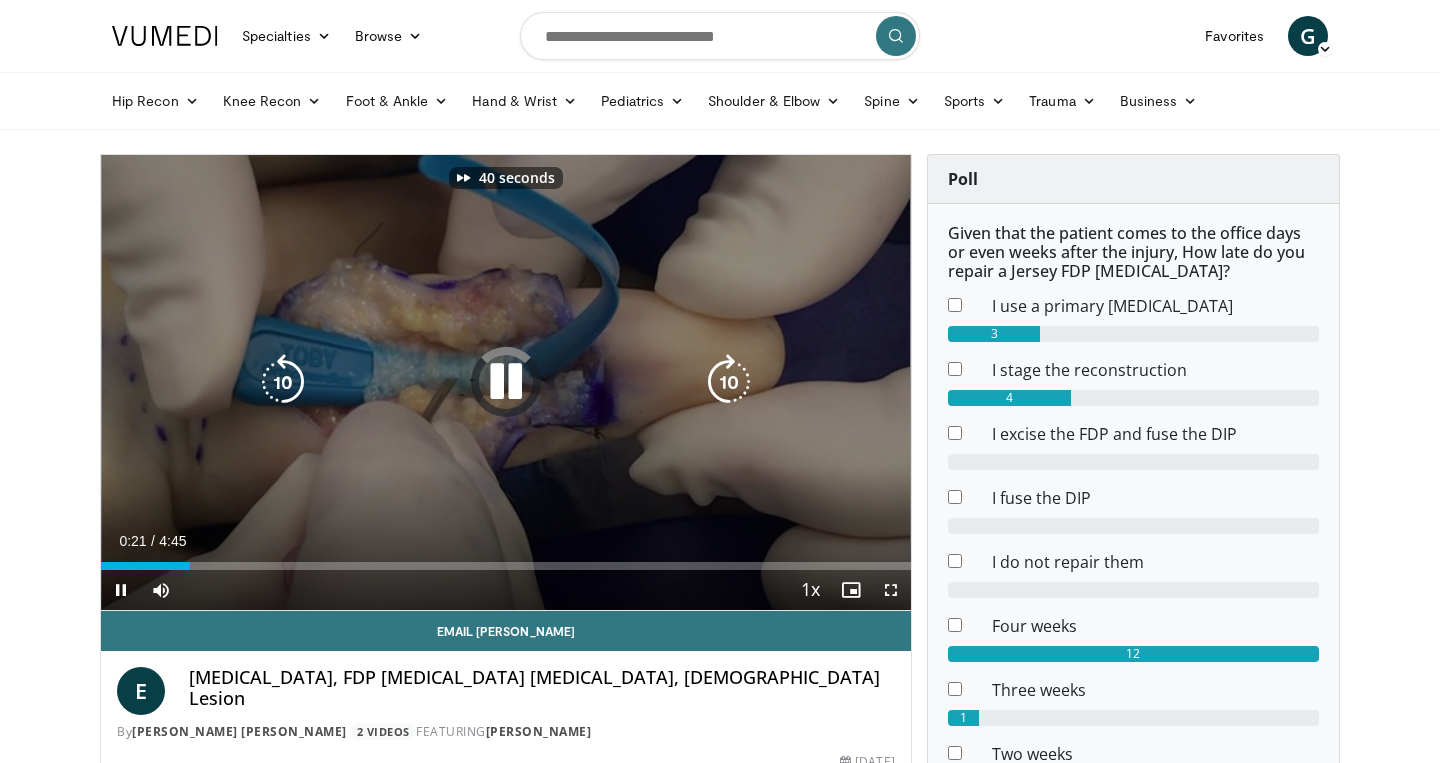 click at bounding box center (729, 382) 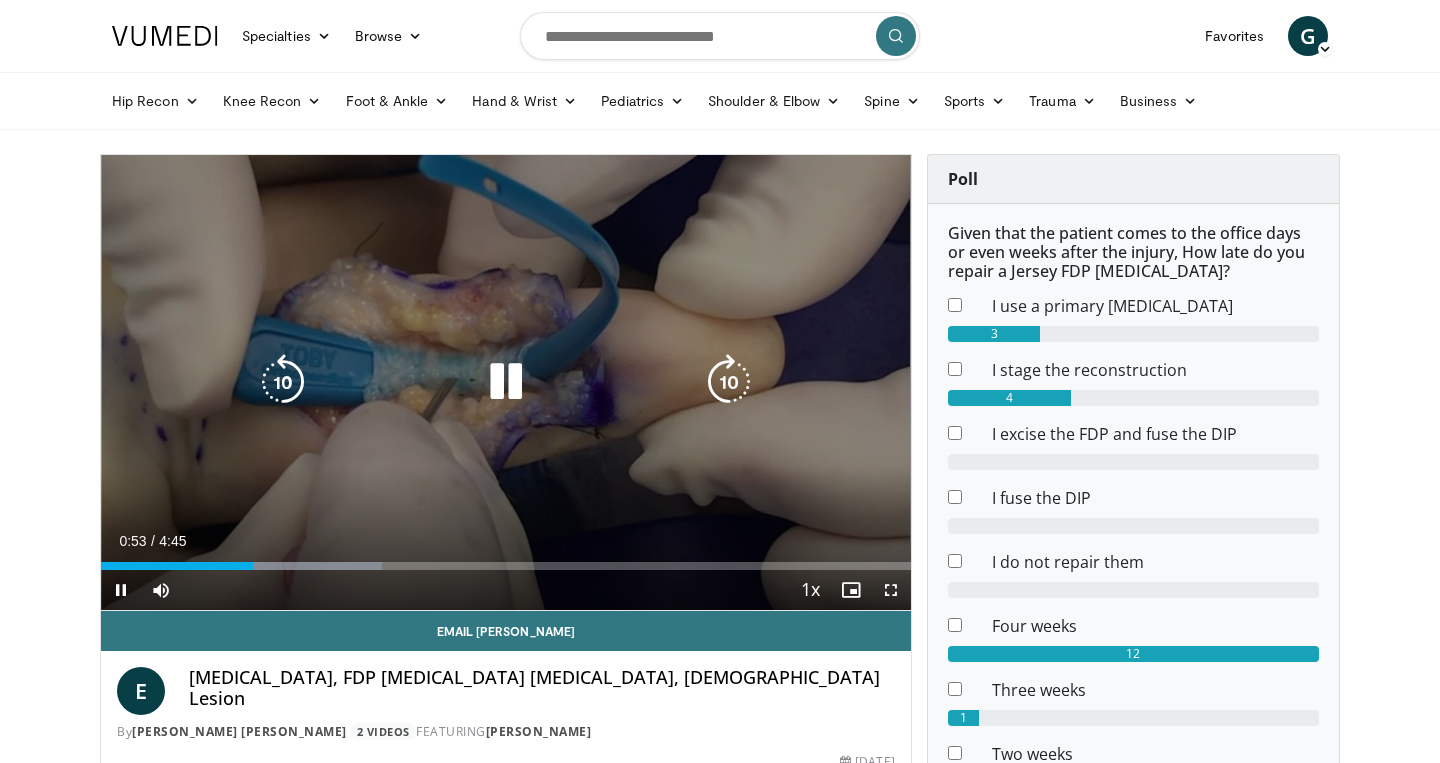 click at bounding box center (729, 382) 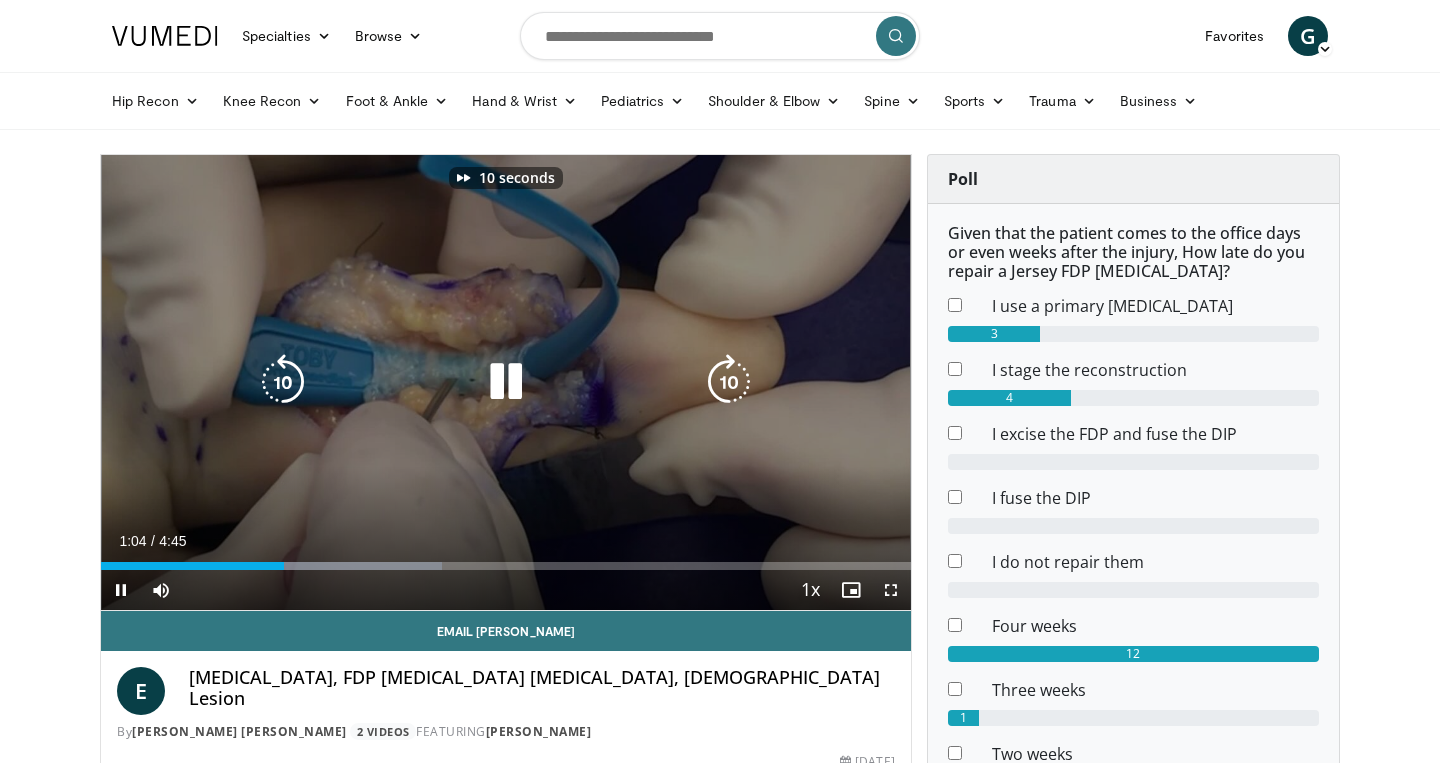 click at bounding box center [729, 382] 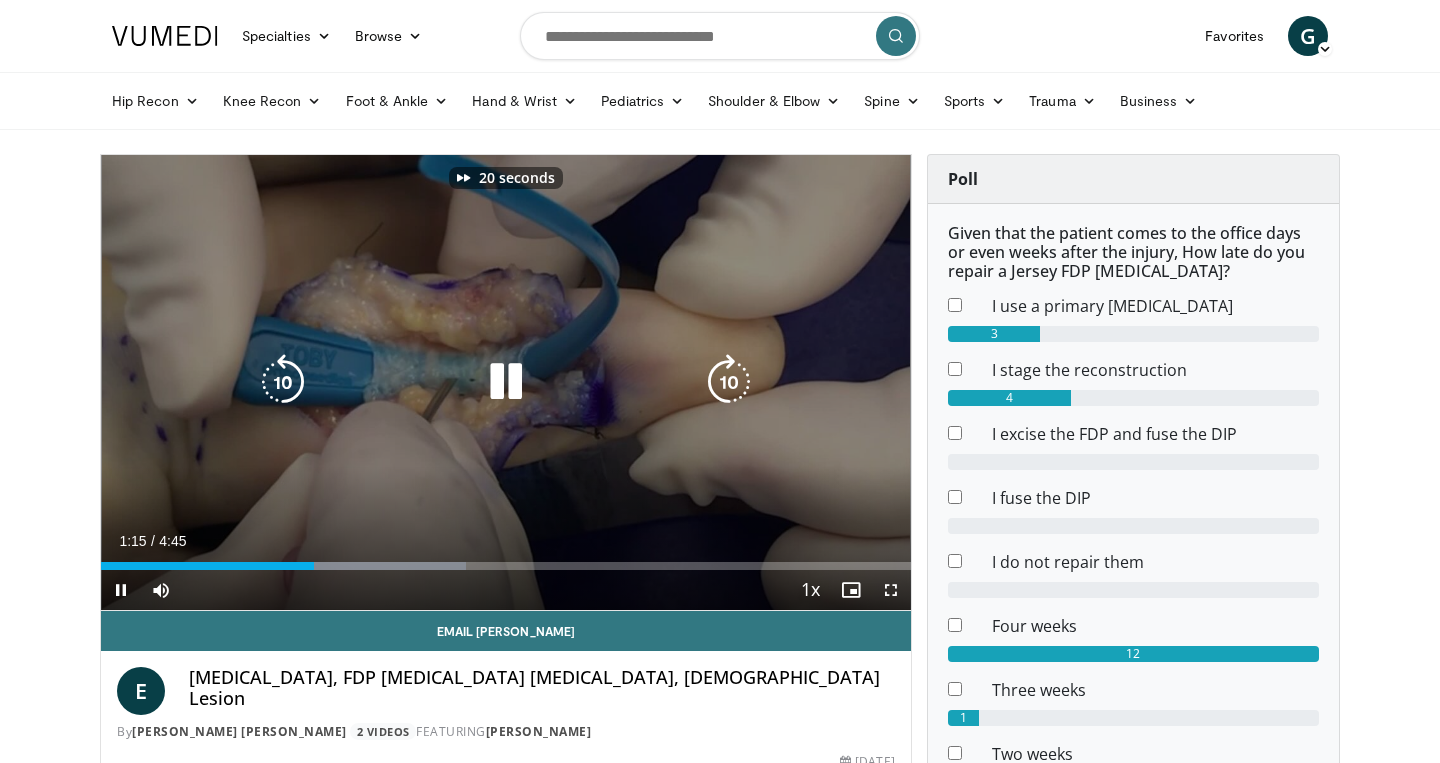 click at bounding box center (729, 382) 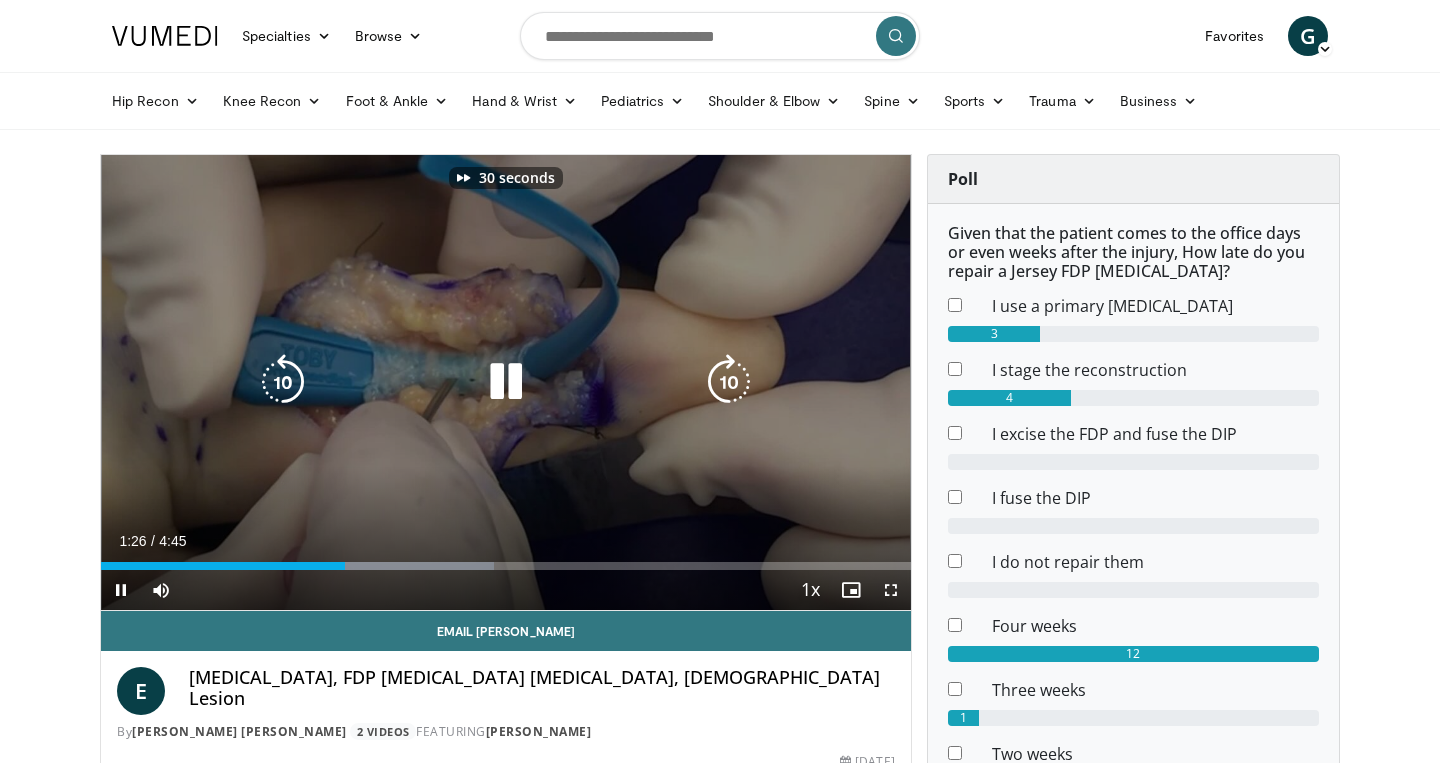 click at bounding box center [729, 382] 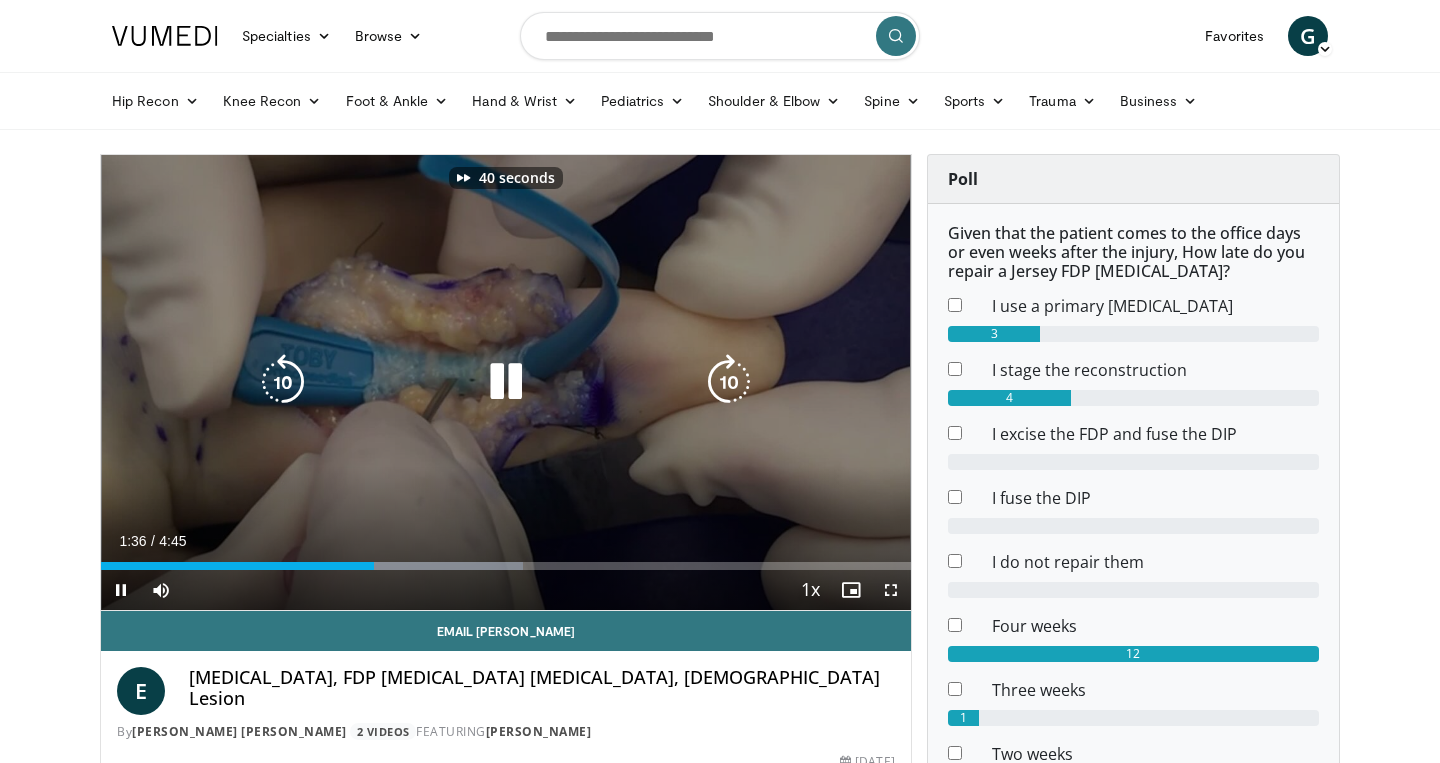 click at bounding box center (729, 382) 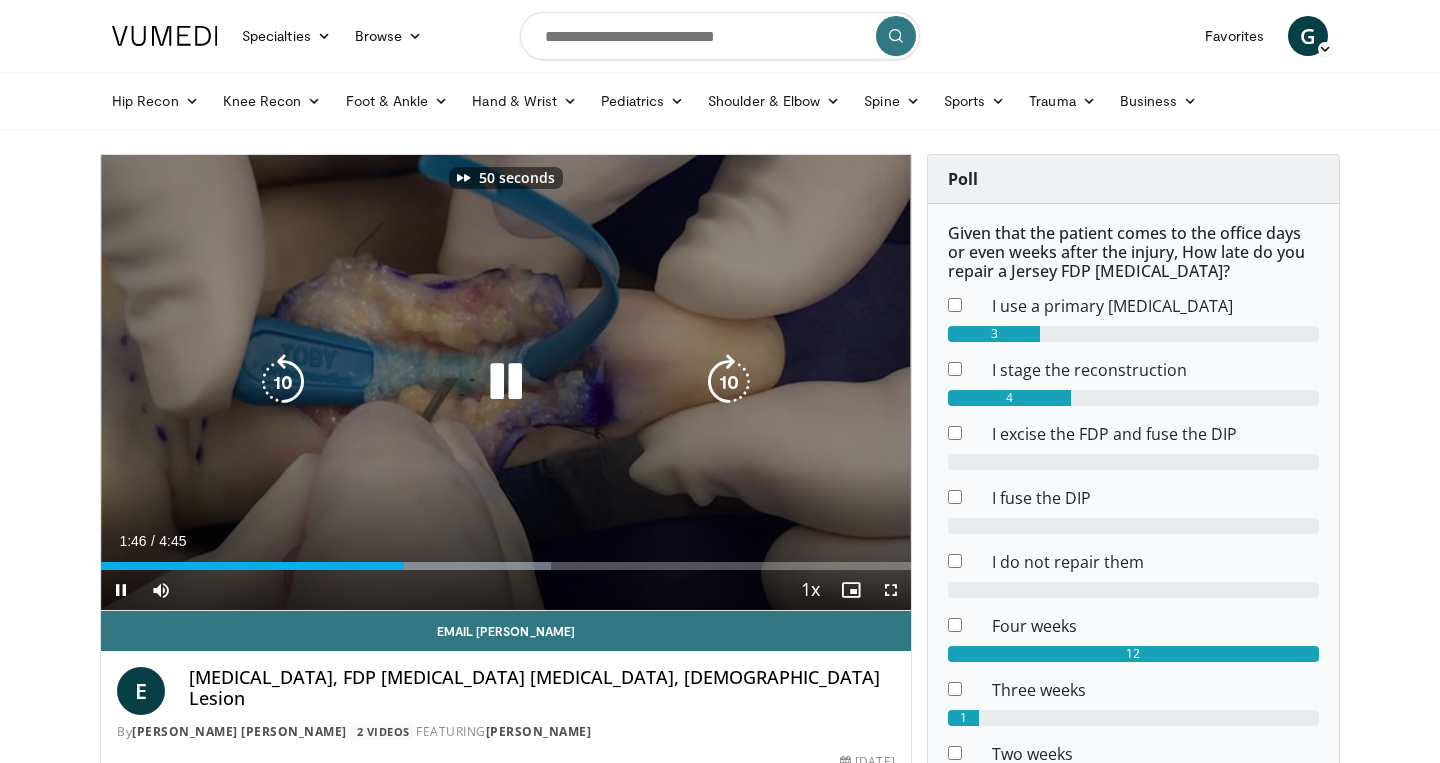 click at bounding box center [729, 382] 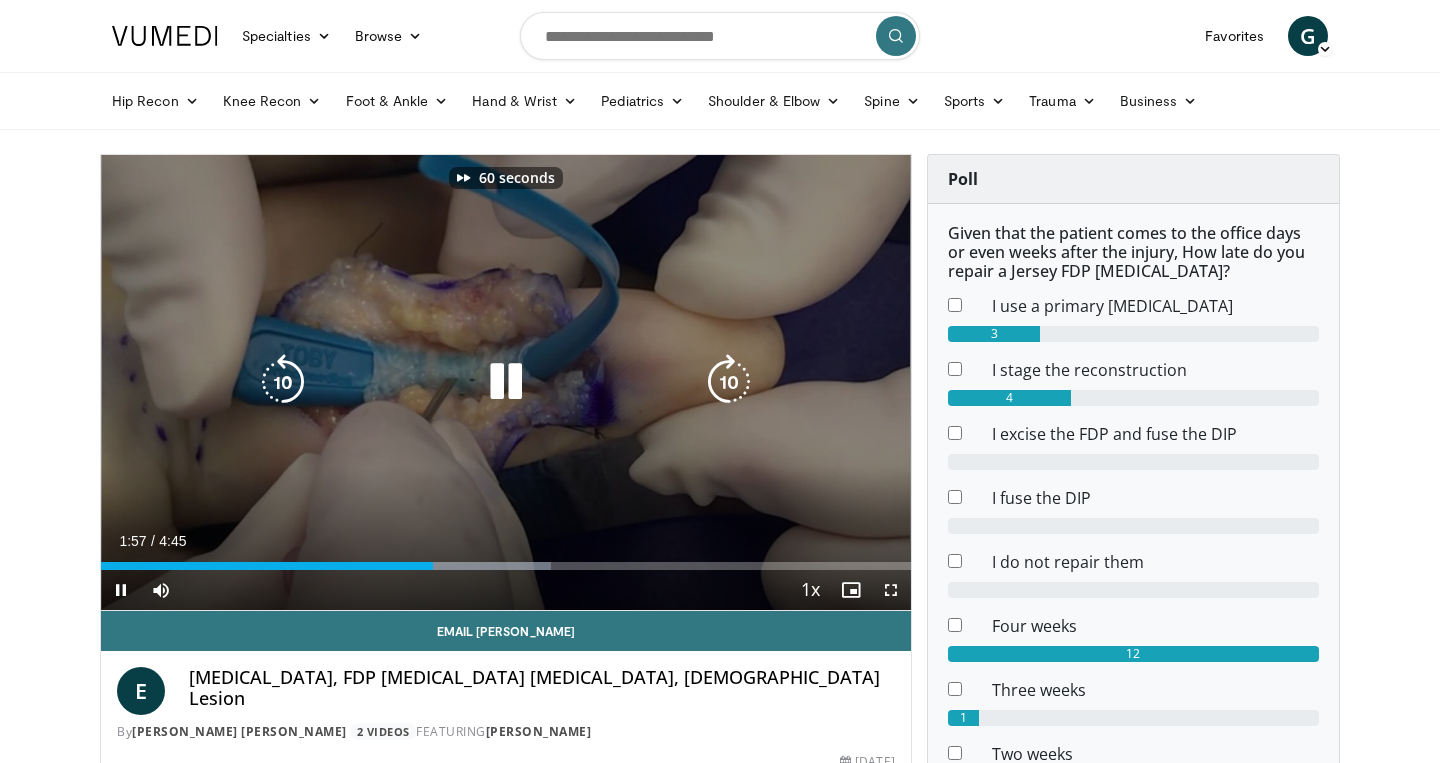 click at bounding box center (729, 382) 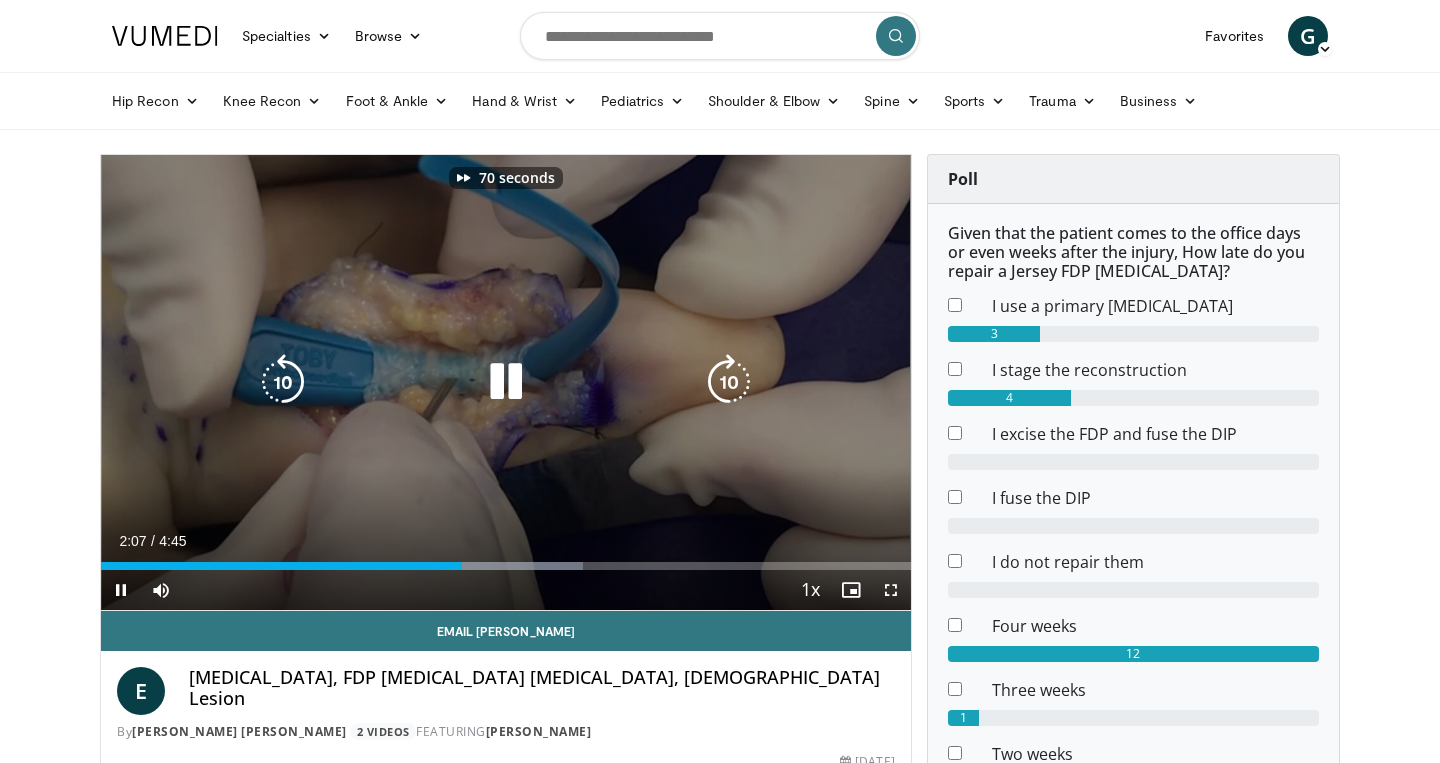 click at bounding box center (729, 382) 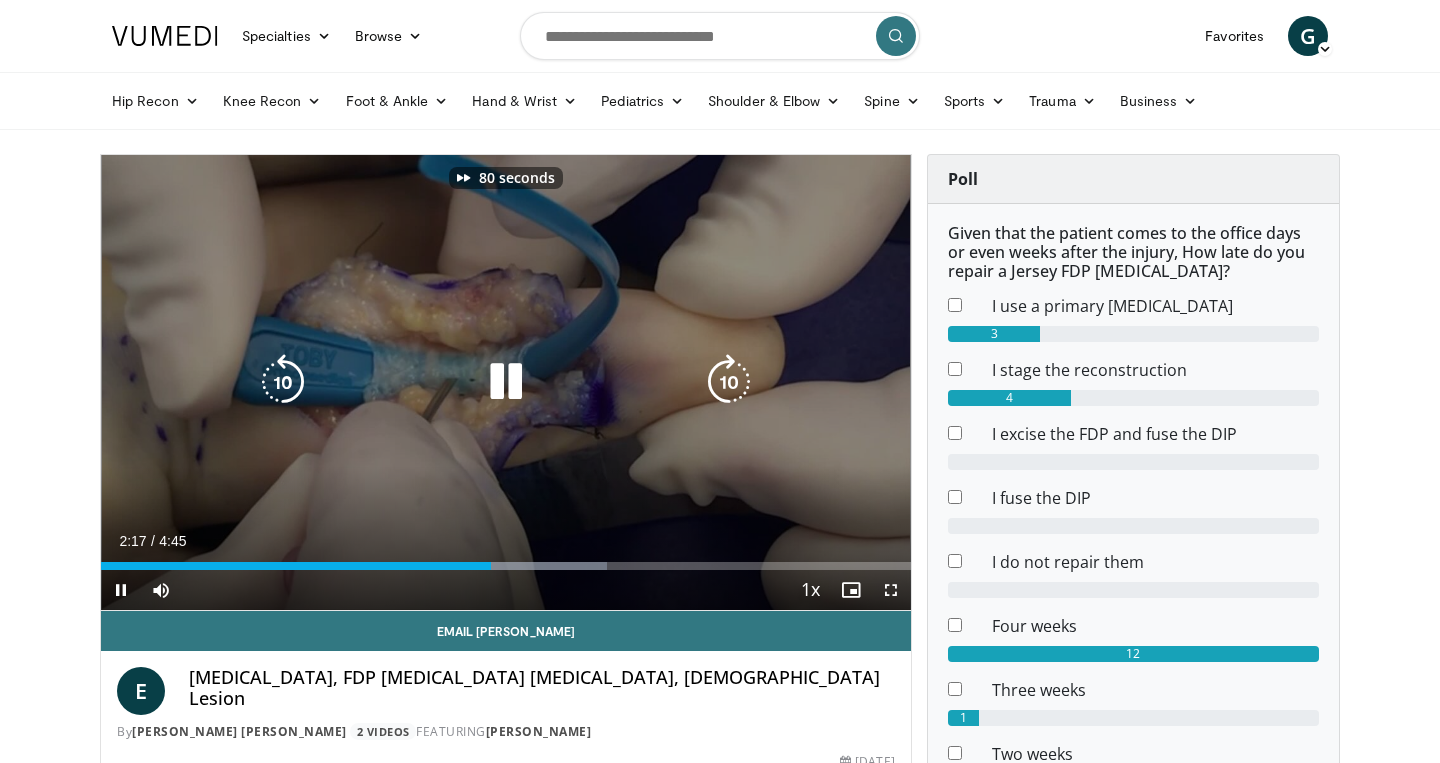 click at bounding box center (729, 382) 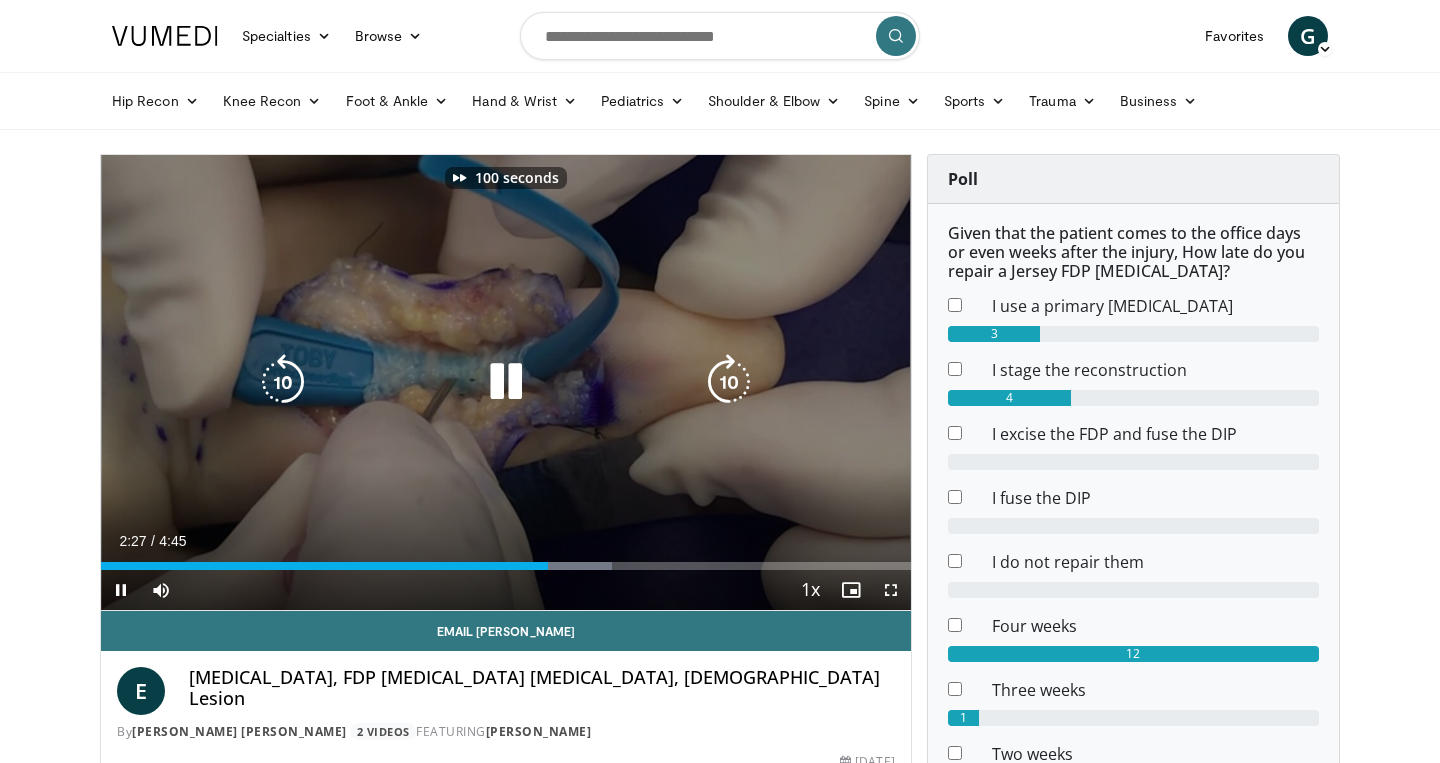 click at bounding box center (729, 382) 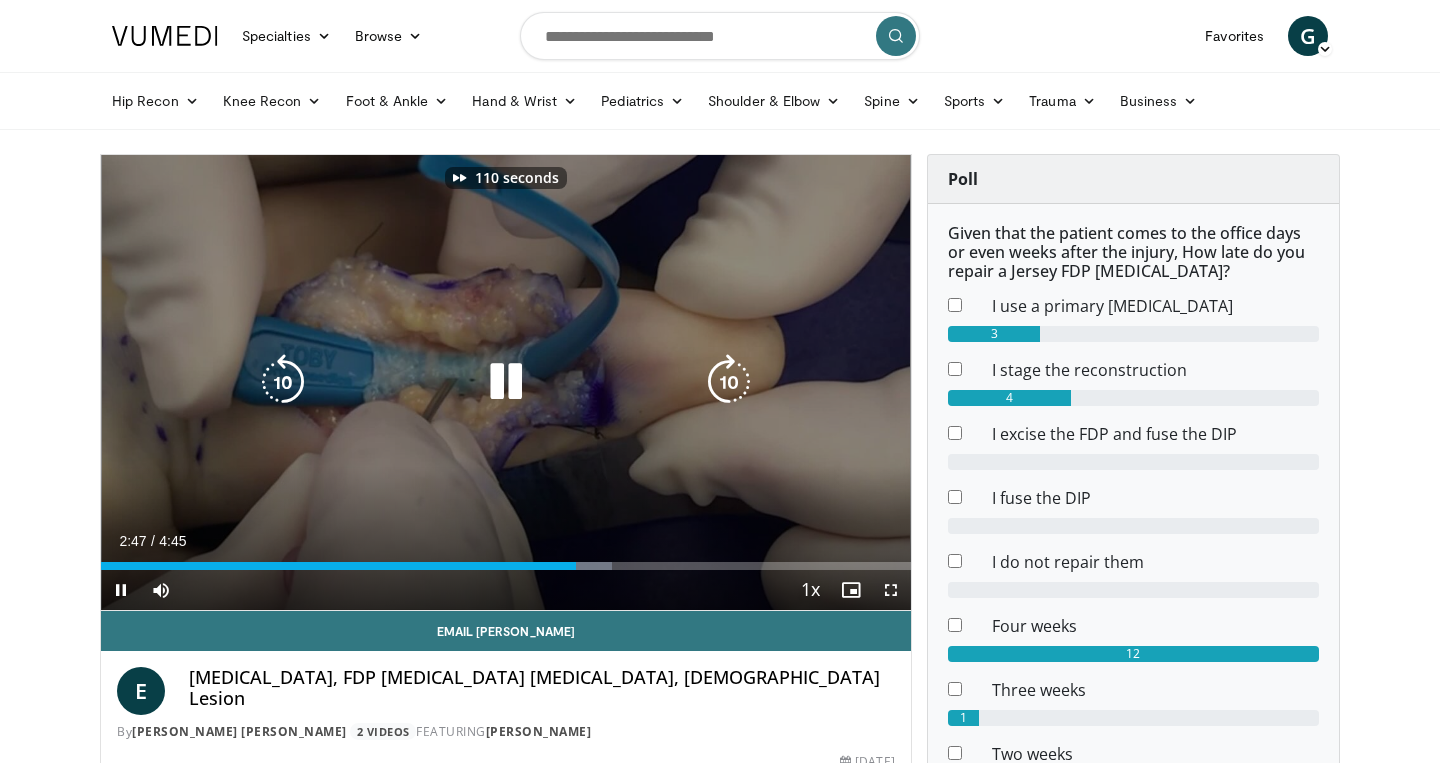 click at bounding box center [729, 382] 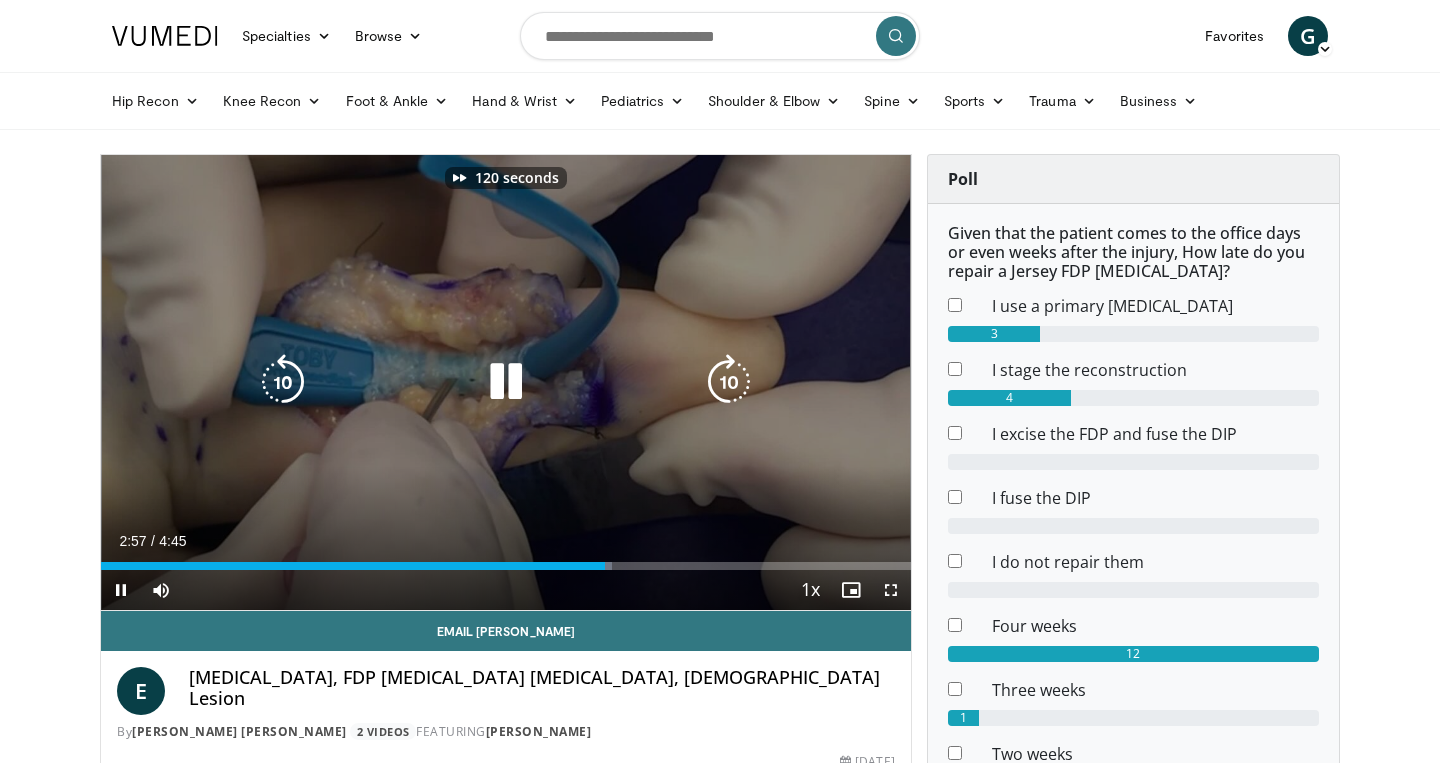 click at bounding box center (729, 382) 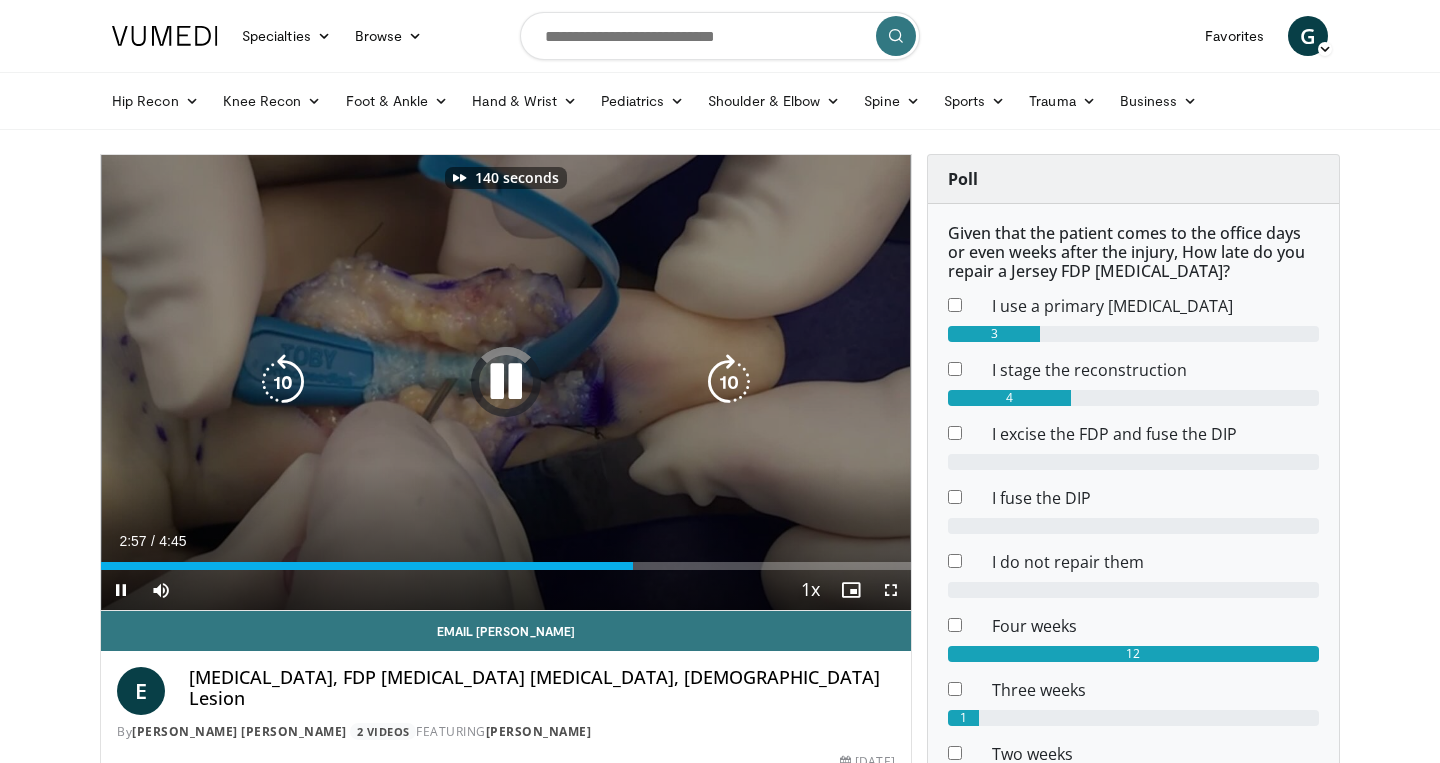 click at bounding box center [729, 382] 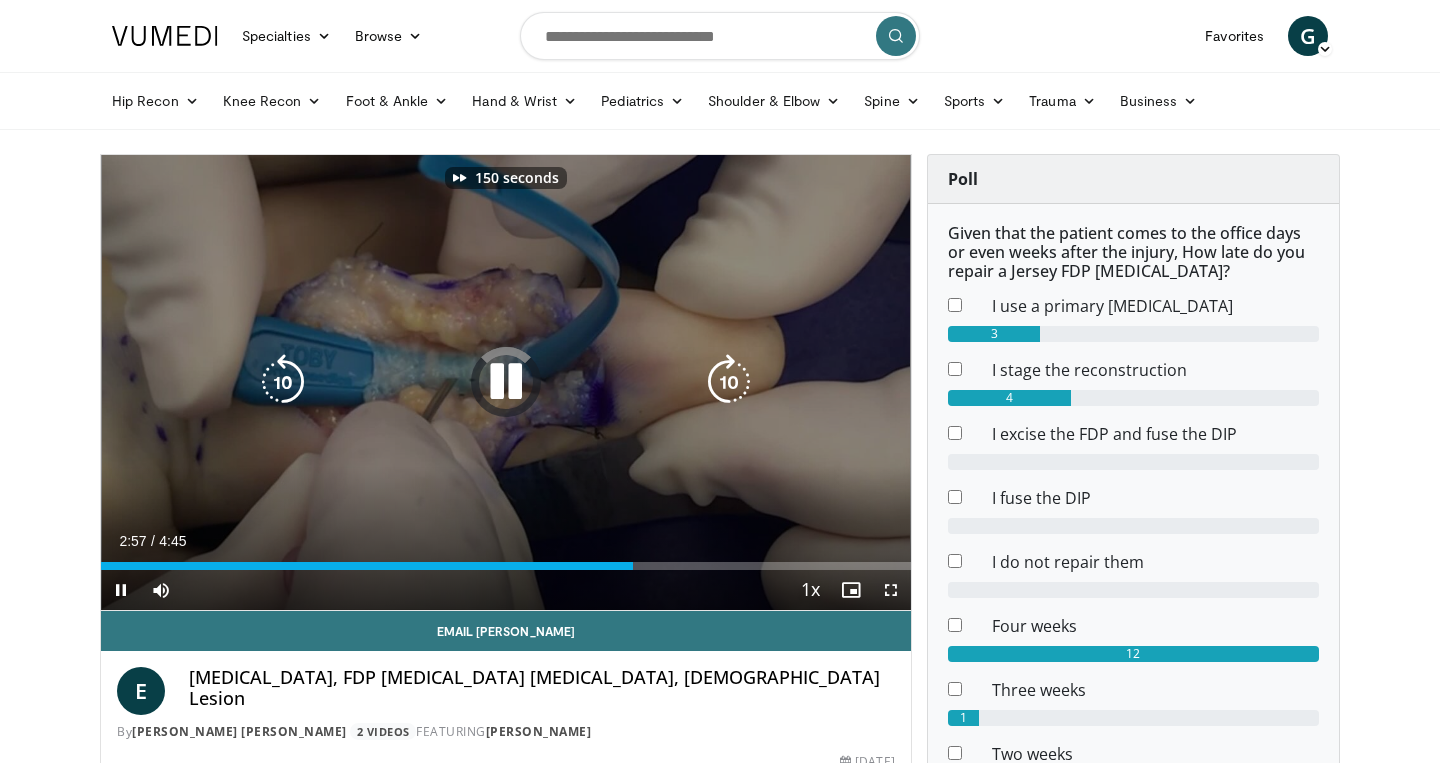 click at bounding box center (729, 382) 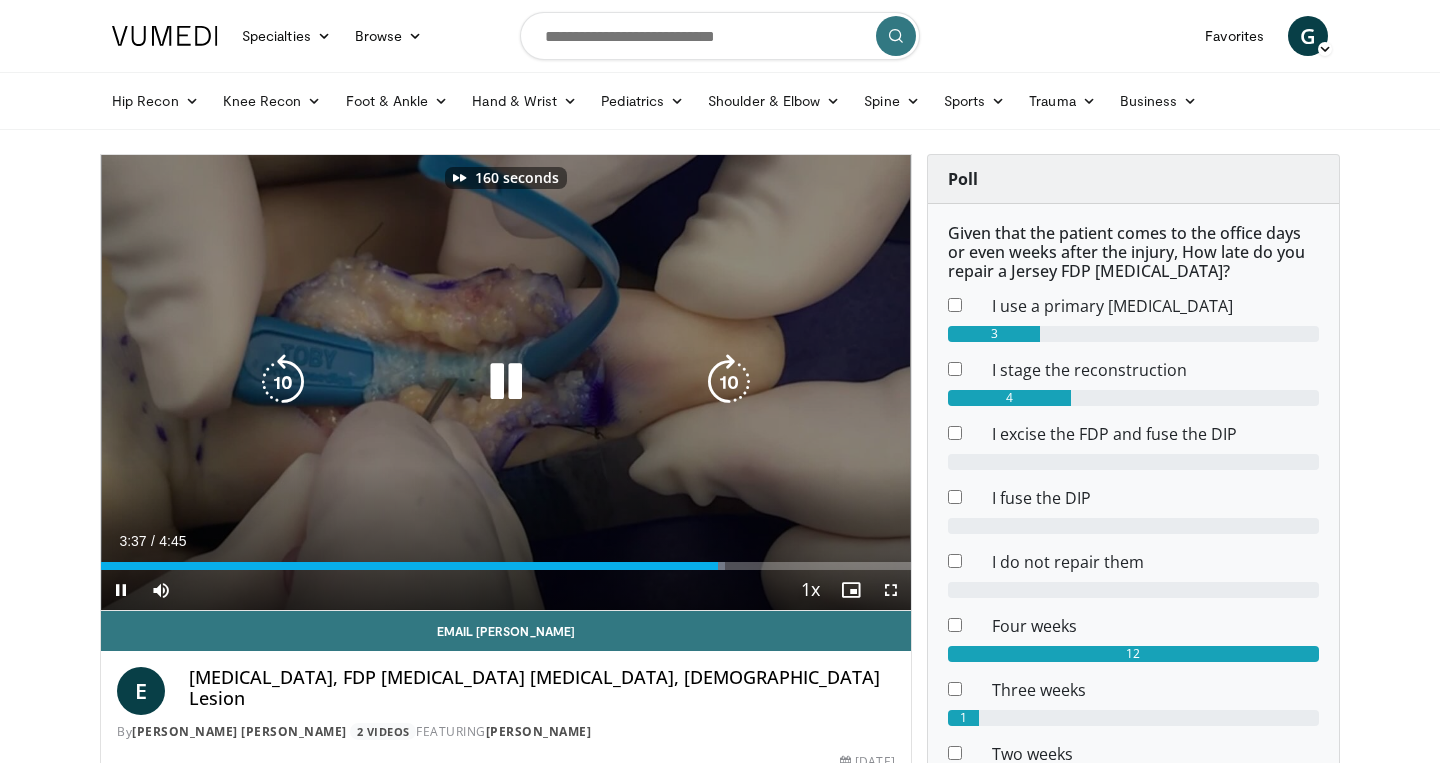 click at bounding box center (729, 382) 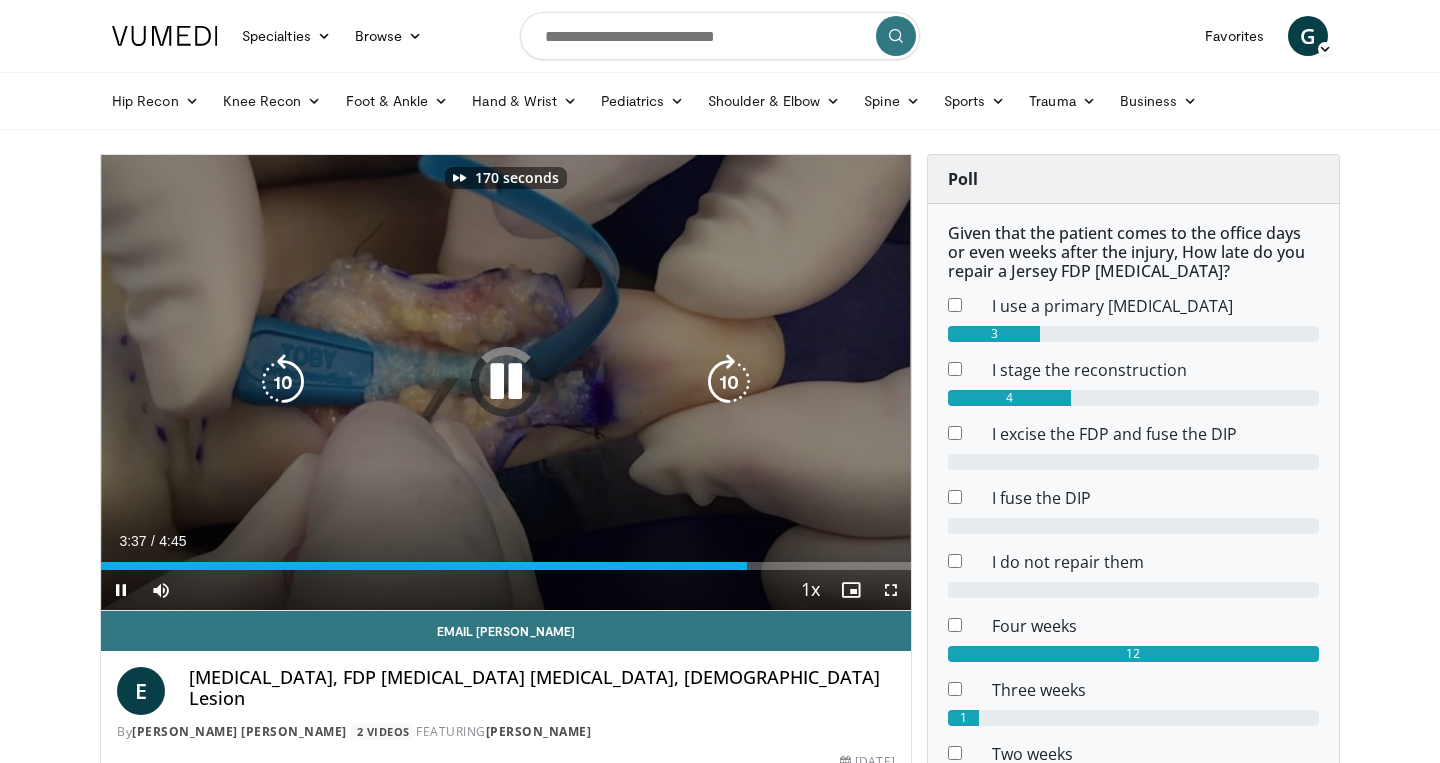 click at bounding box center (729, 382) 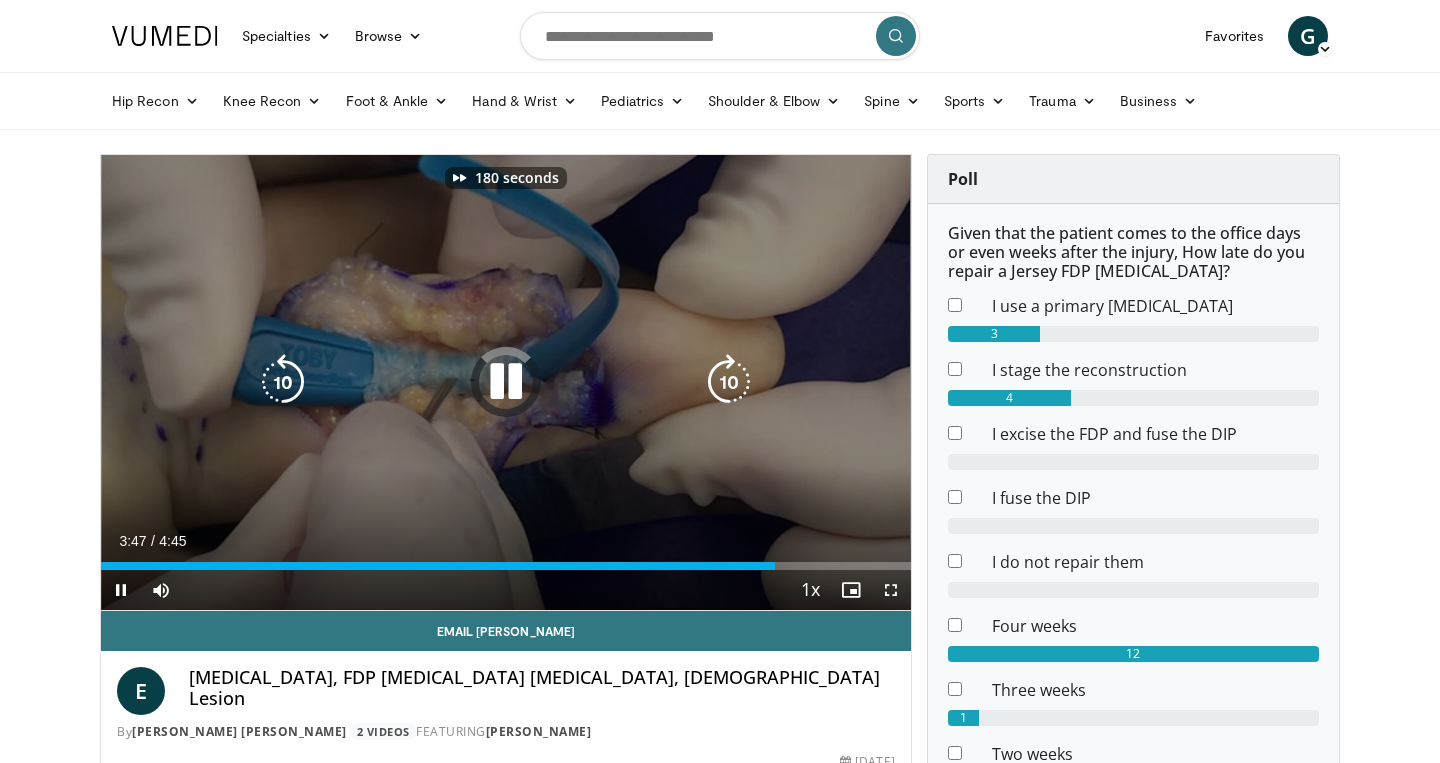 click at bounding box center (729, 382) 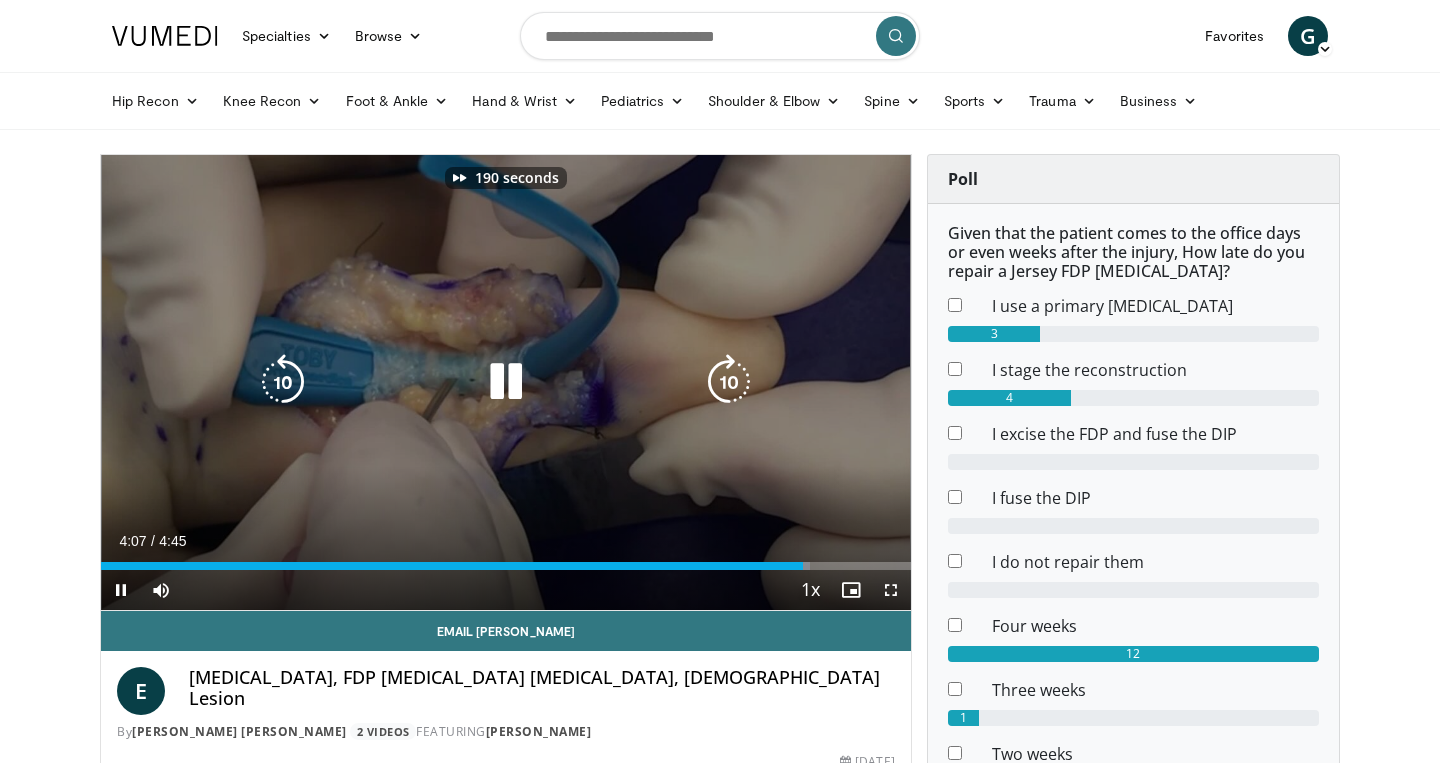 click at bounding box center (729, 382) 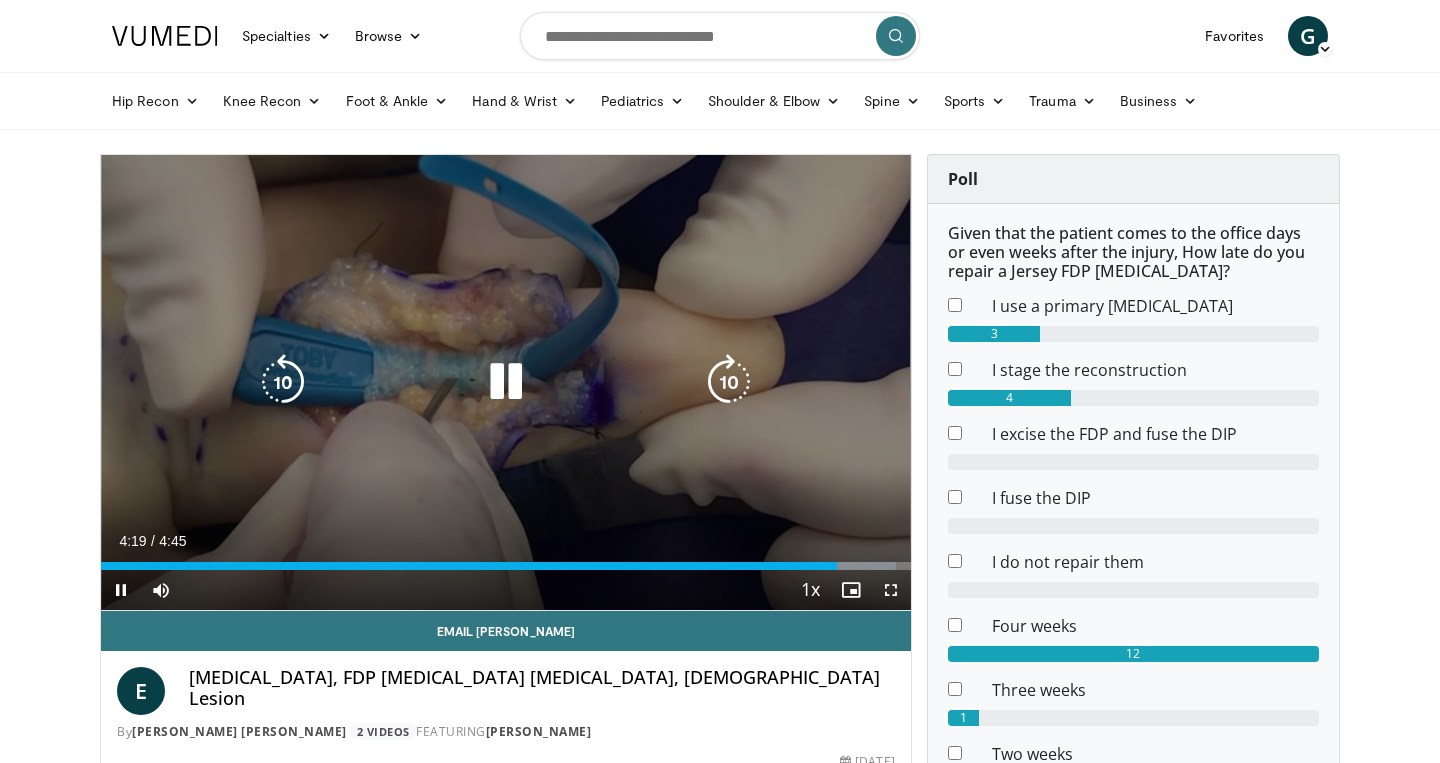 click at bounding box center (729, 382) 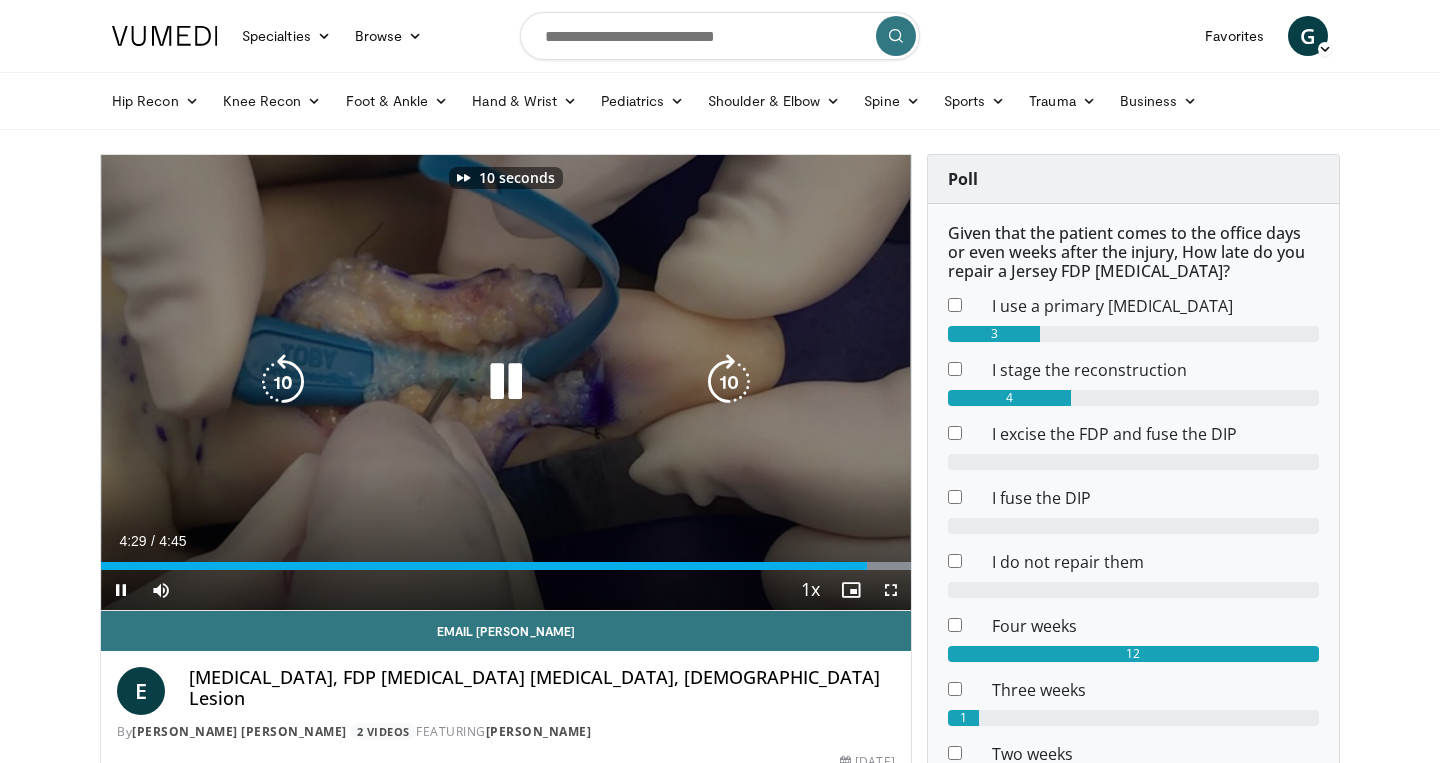 click at bounding box center (729, 382) 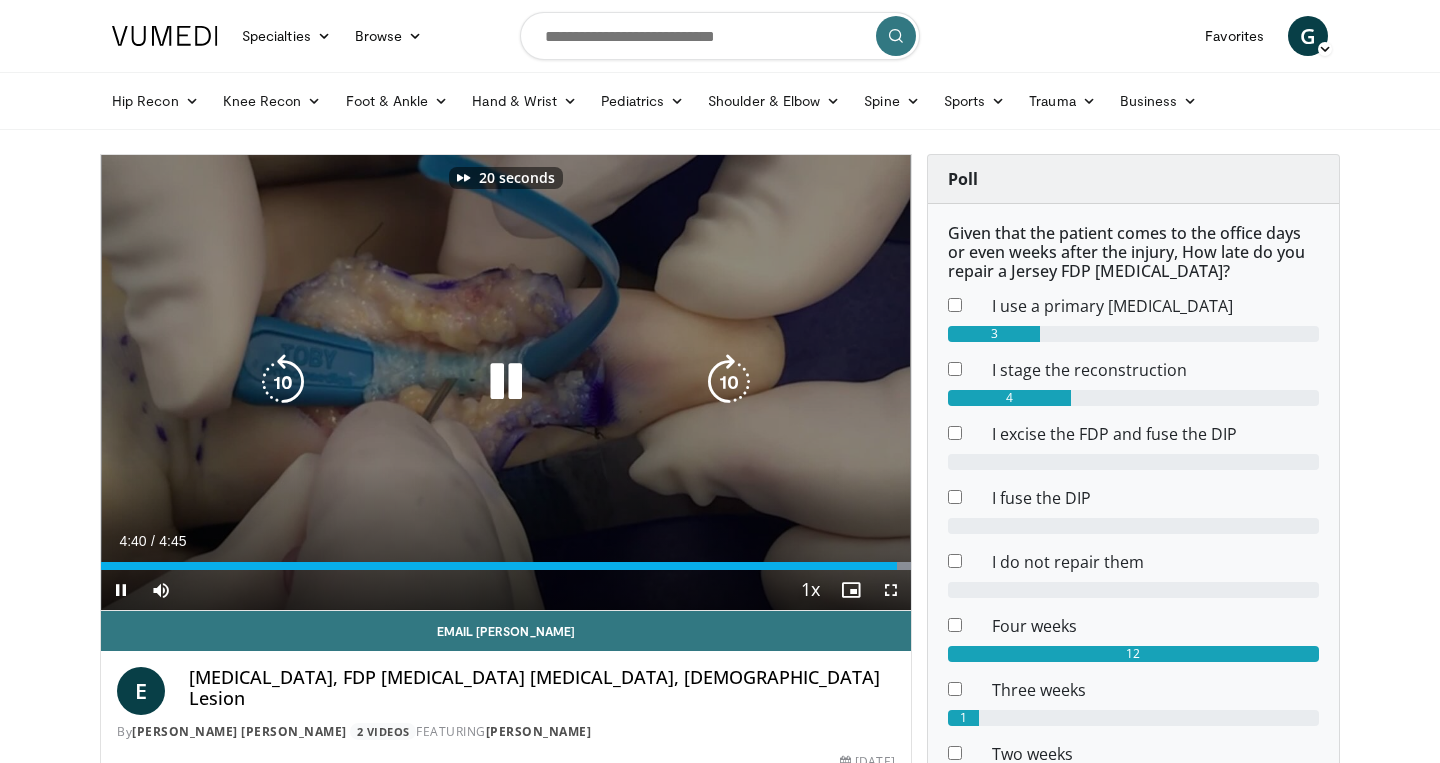 click at bounding box center (729, 382) 